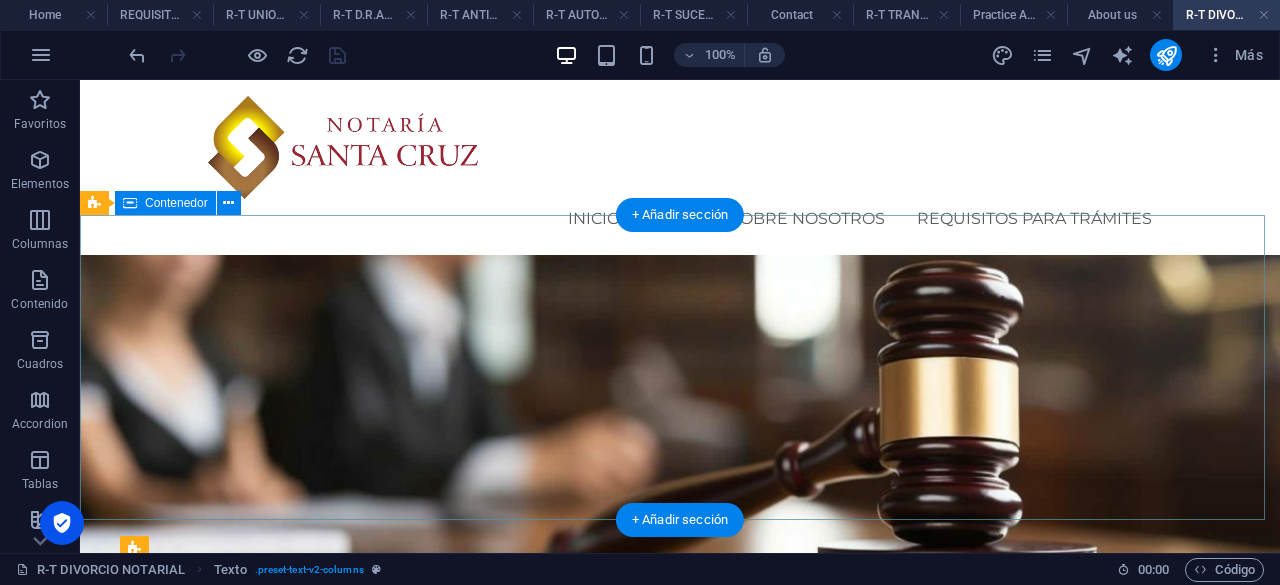 scroll, scrollTop: 0, scrollLeft: 0, axis: both 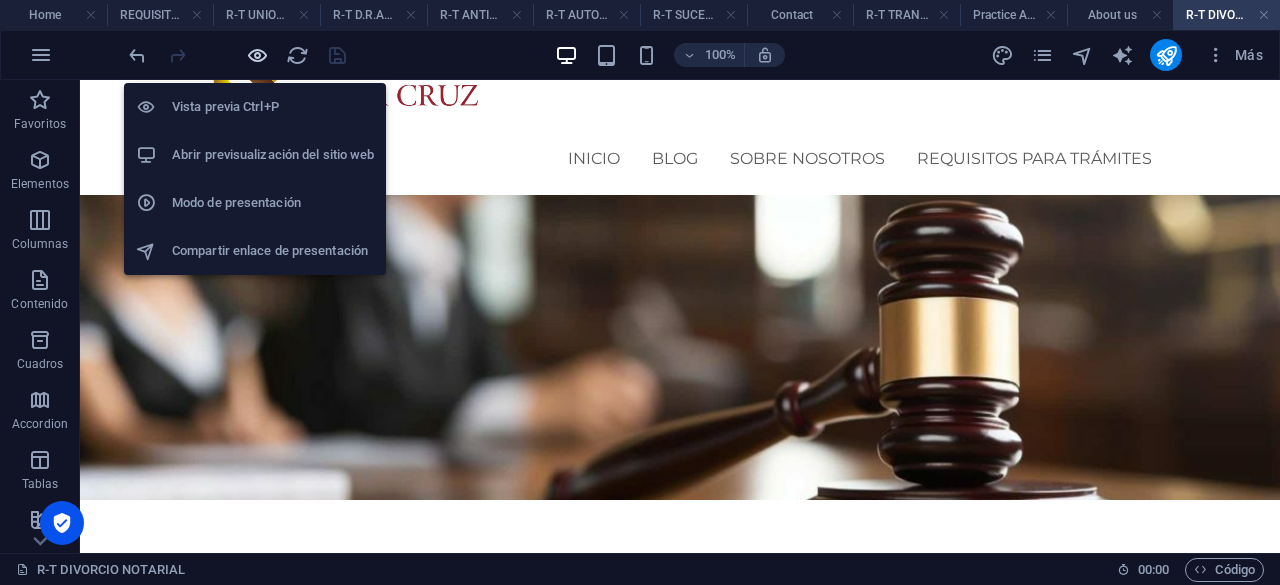 click at bounding box center (257, 55) 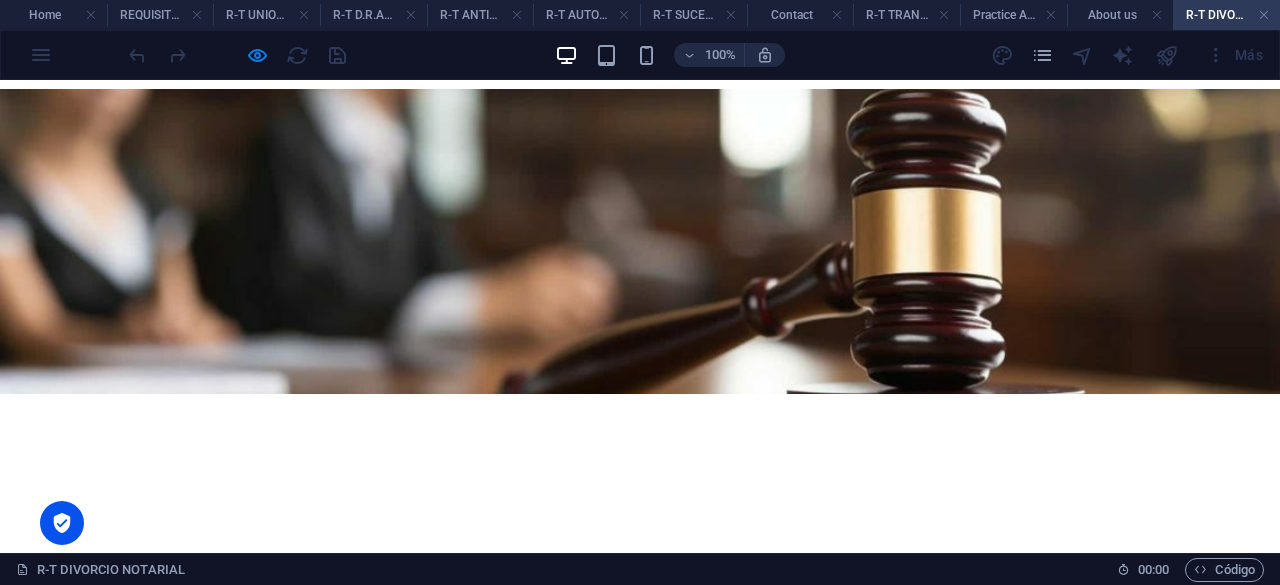 scroll, scrollTop: 0, scrollLeft: 0, axis: both 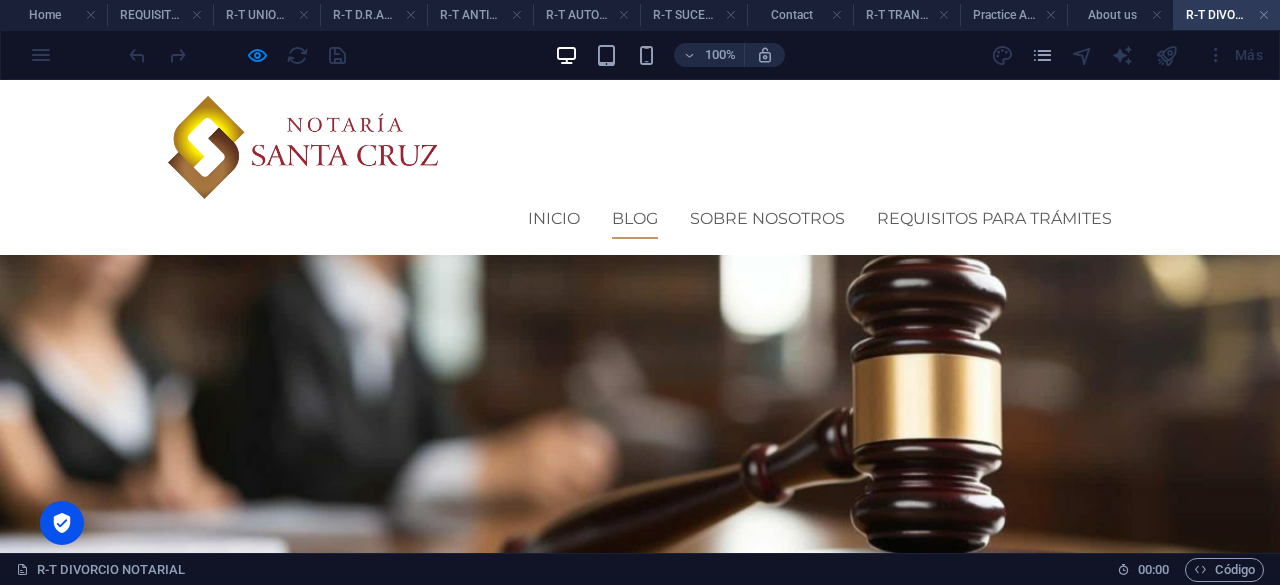 click on "Blog" at bounding box center (635, 219) 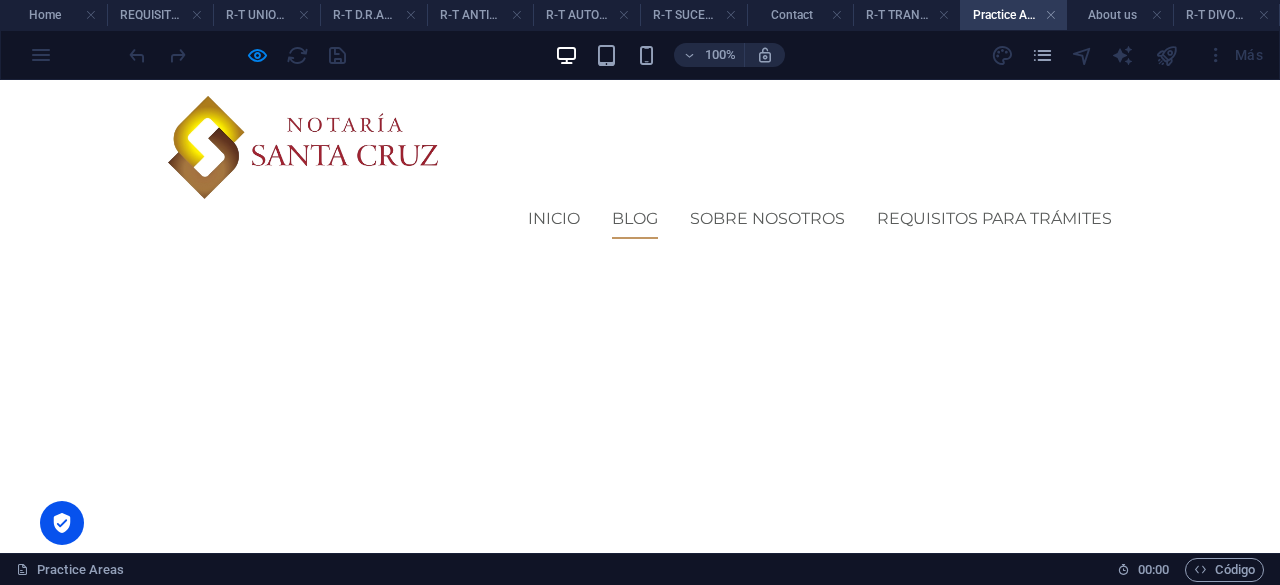 scroll, scrollTop: 300, scrollLeft: 0, axis: vertical 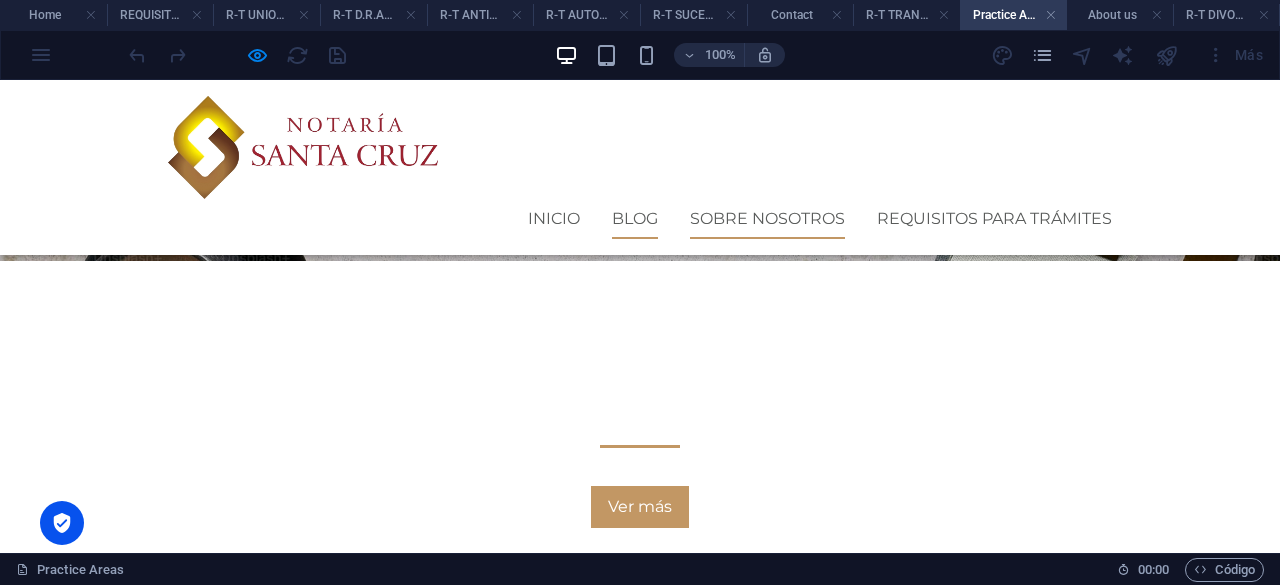 click on "Sobre Nosotros" at bounding box center (767, 219) 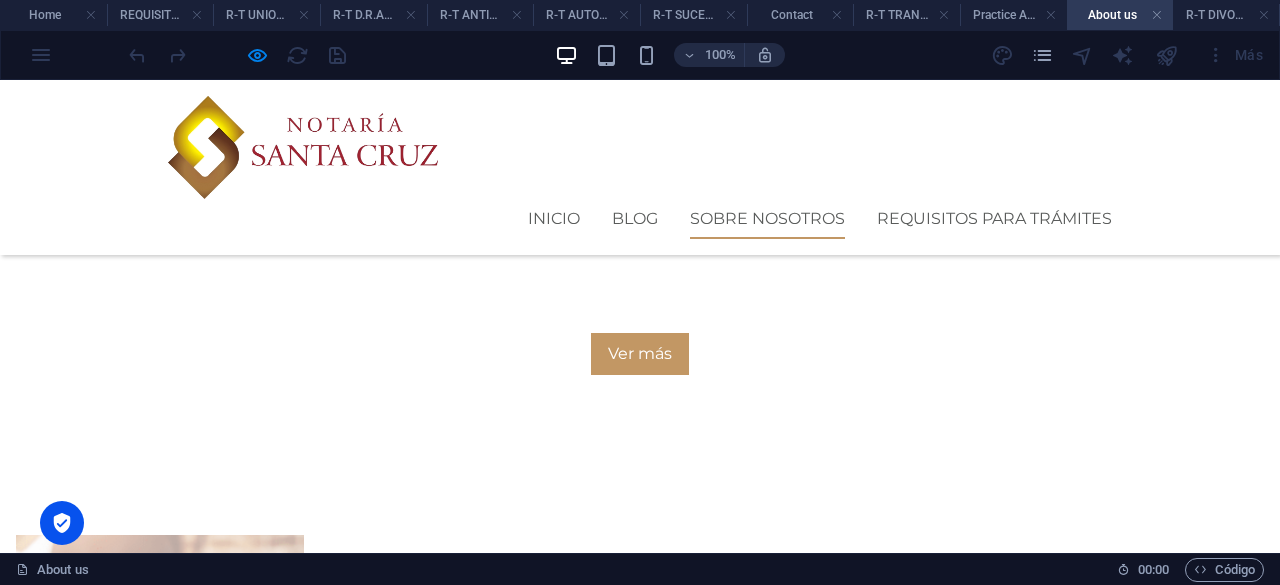 click on "Sobre Nosotros" at bounding box center (767, 219) 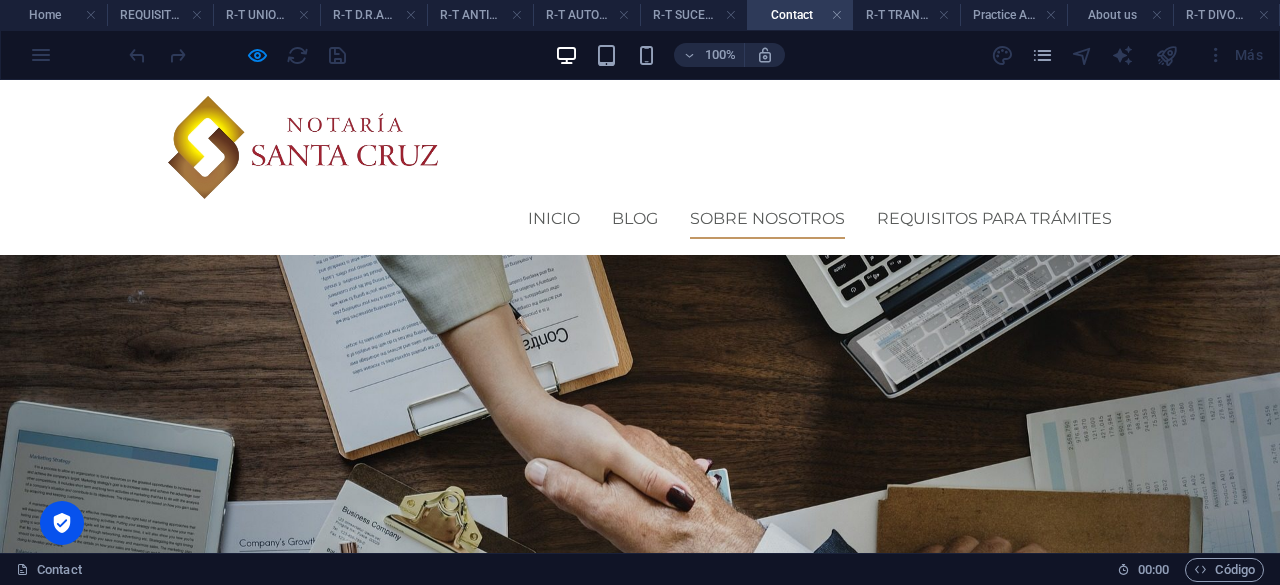 click on "Sobre Nosotros" at bounding box center (767, 219) 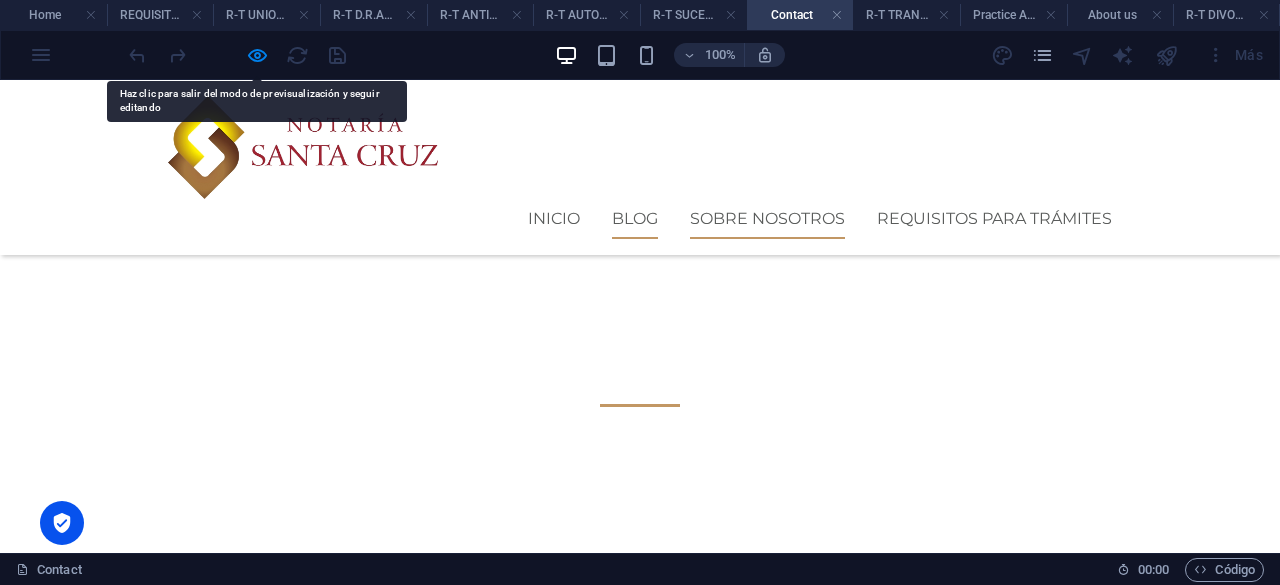 click on "Blog" at bounding box center [635, 219] 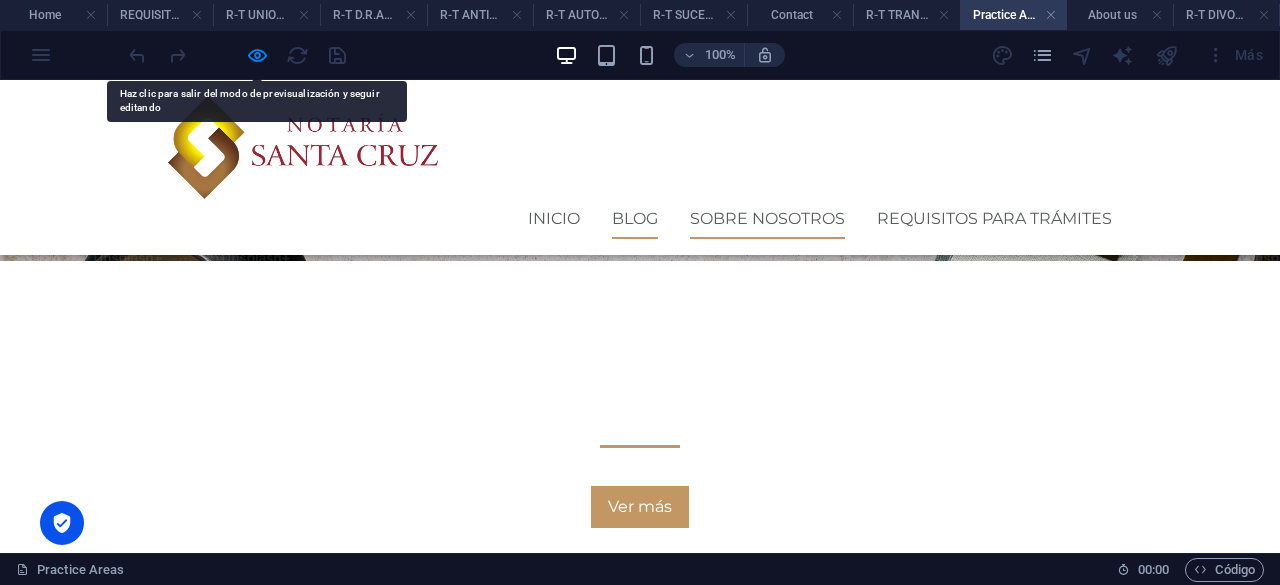 click on "Sobre Nosotros" at bounding box center (767, 219) 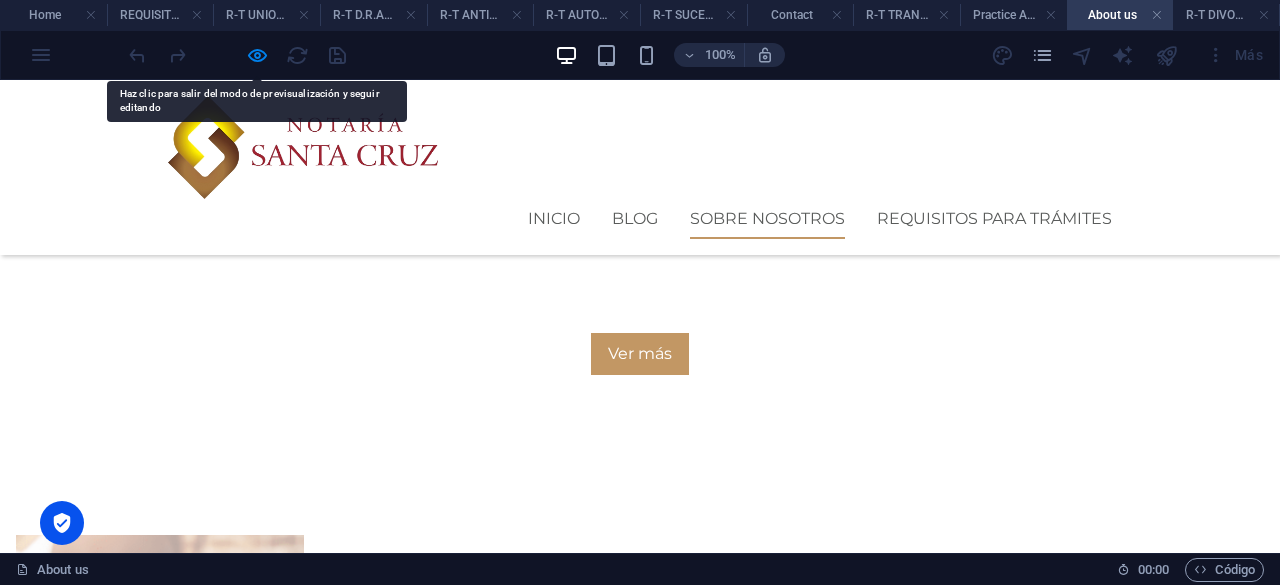 click on "Sobre Nosotros" at bounding box center (767, 219) 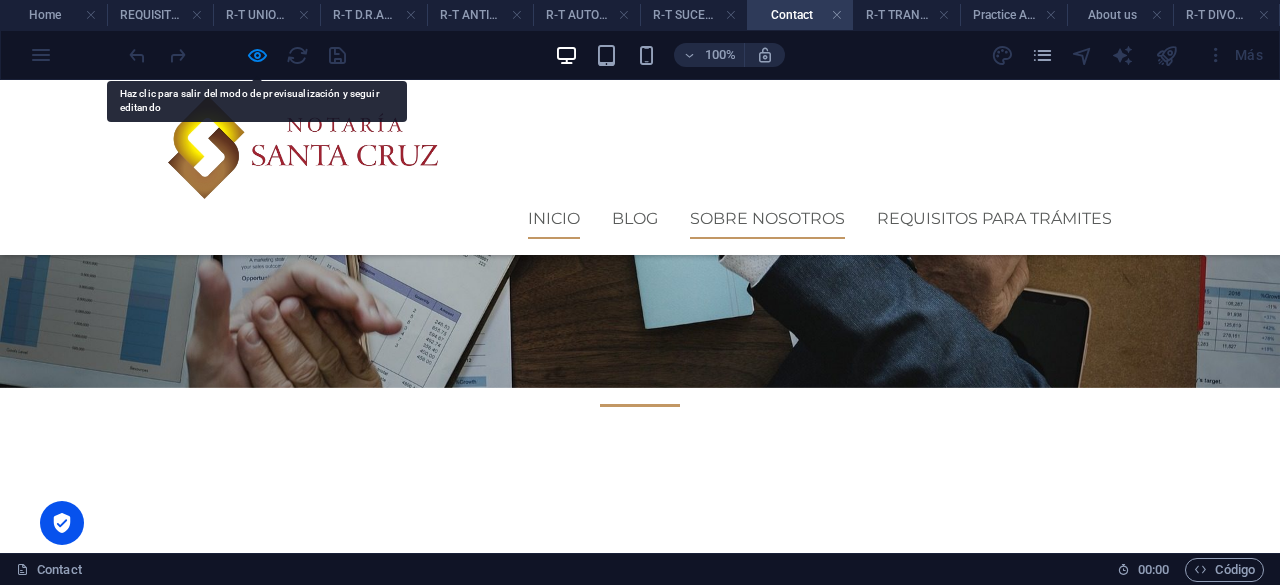 click on "Inicio" at bounding box center (554, 219) 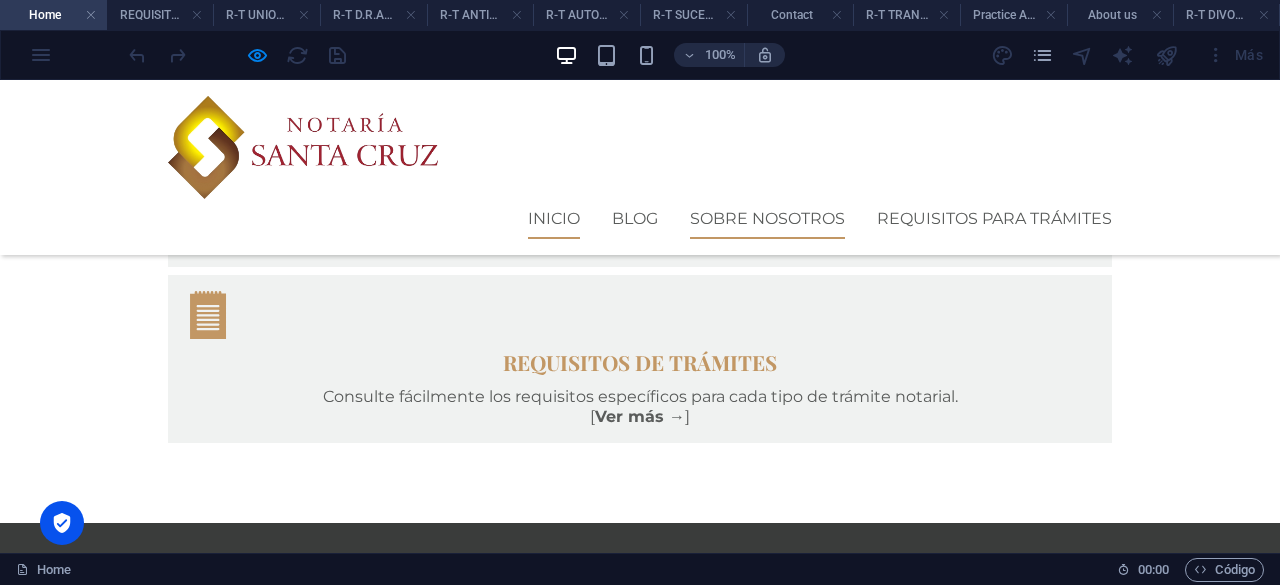 click on "Sobre Nosotros" at bounding box center [767, 219] 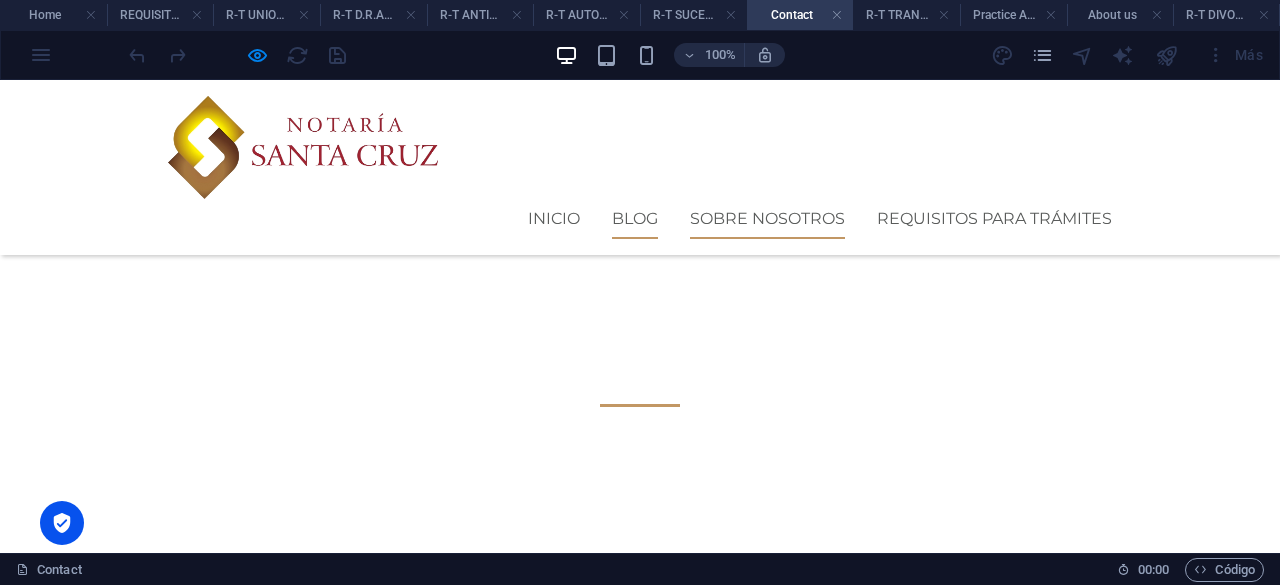drag, startPoint x: 623, startPoint y: 160, endPoint x: 744, endPoint y: 154, distance: 121.14867 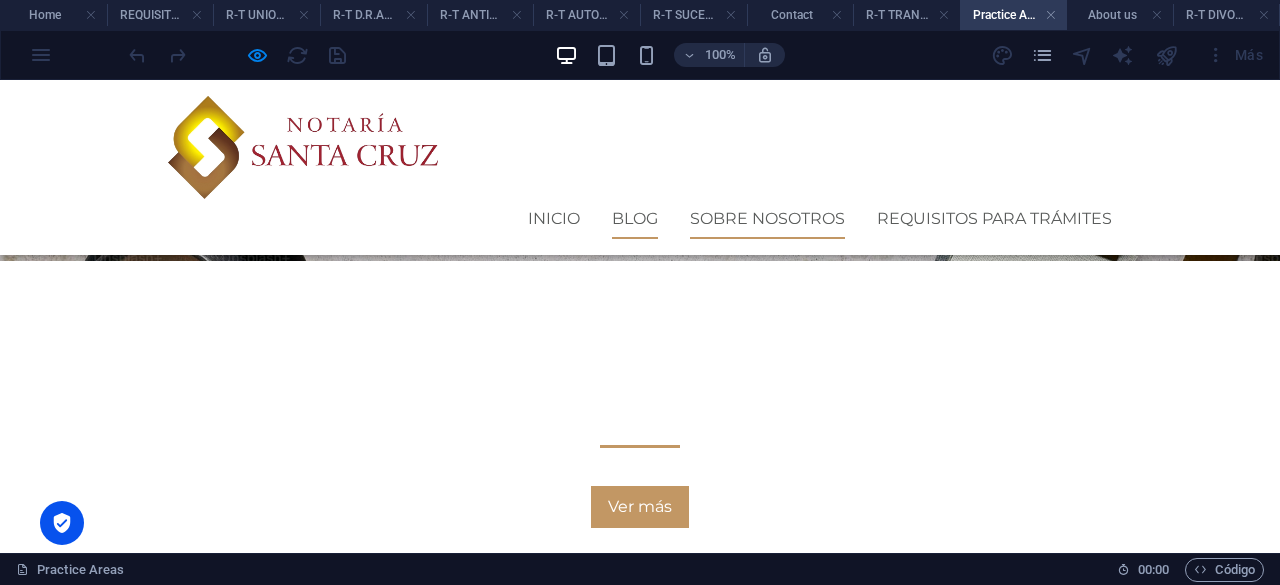 click on "Sobre Nosotros" at bounding box center (767, 219) 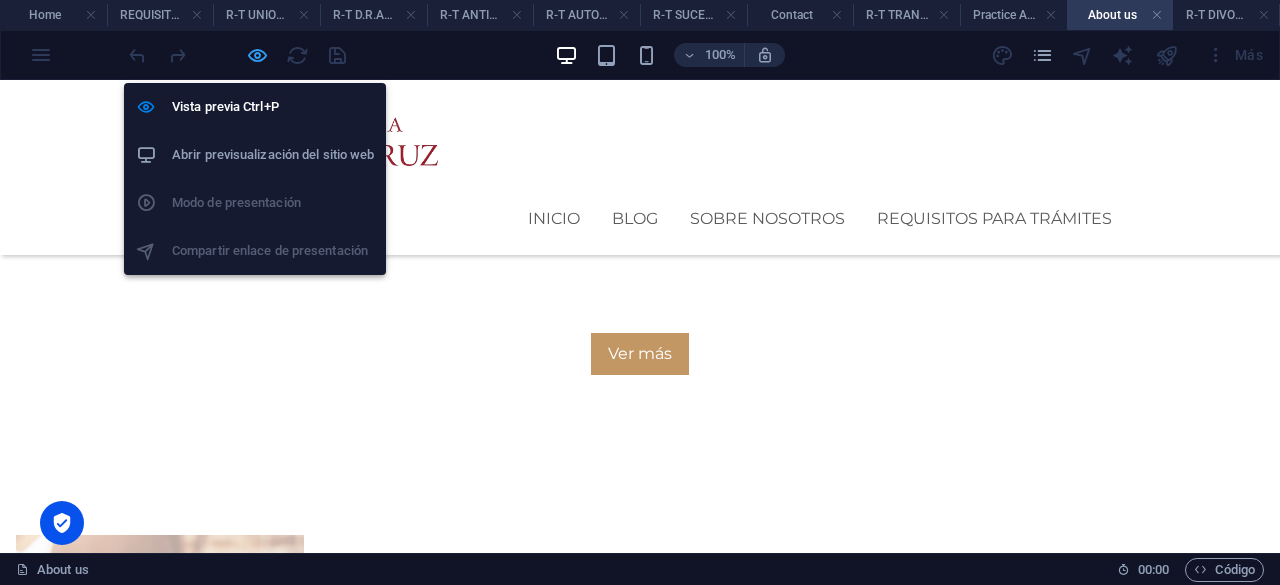 click at bounding box center [257, 55] 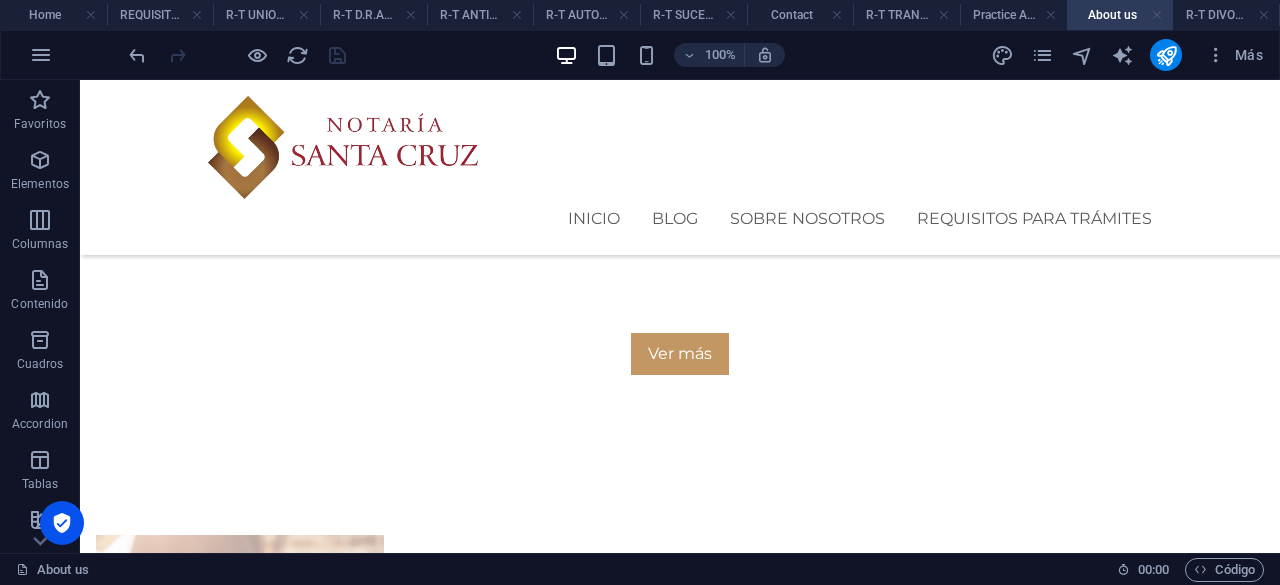 click at bounding box center [1157, 15] 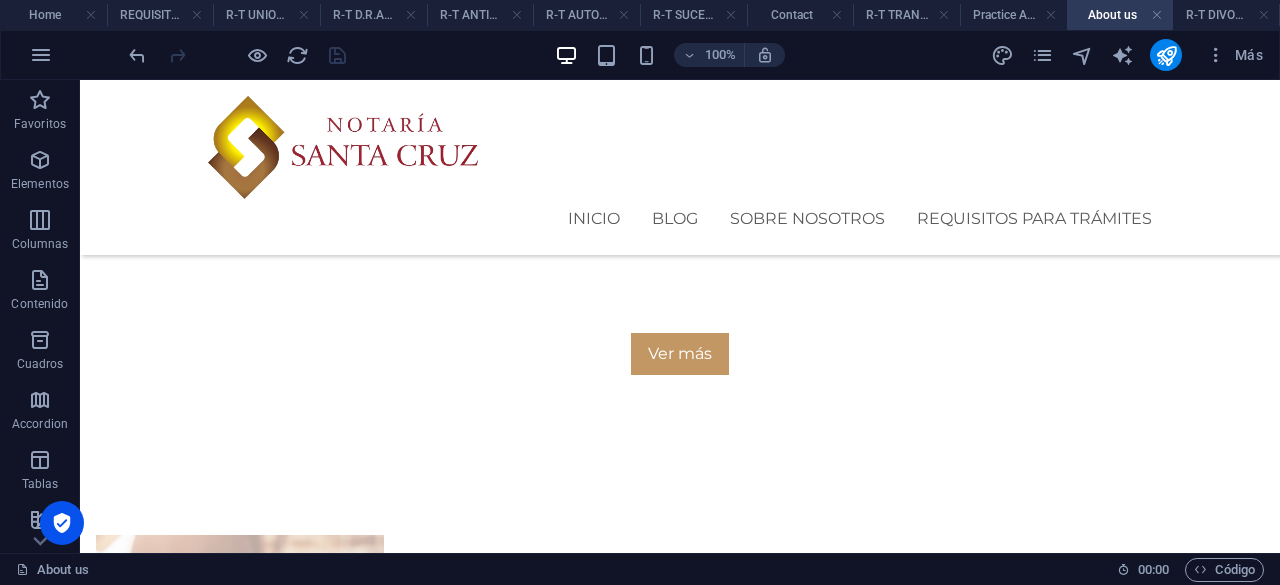click at bounding box center (0, 0) 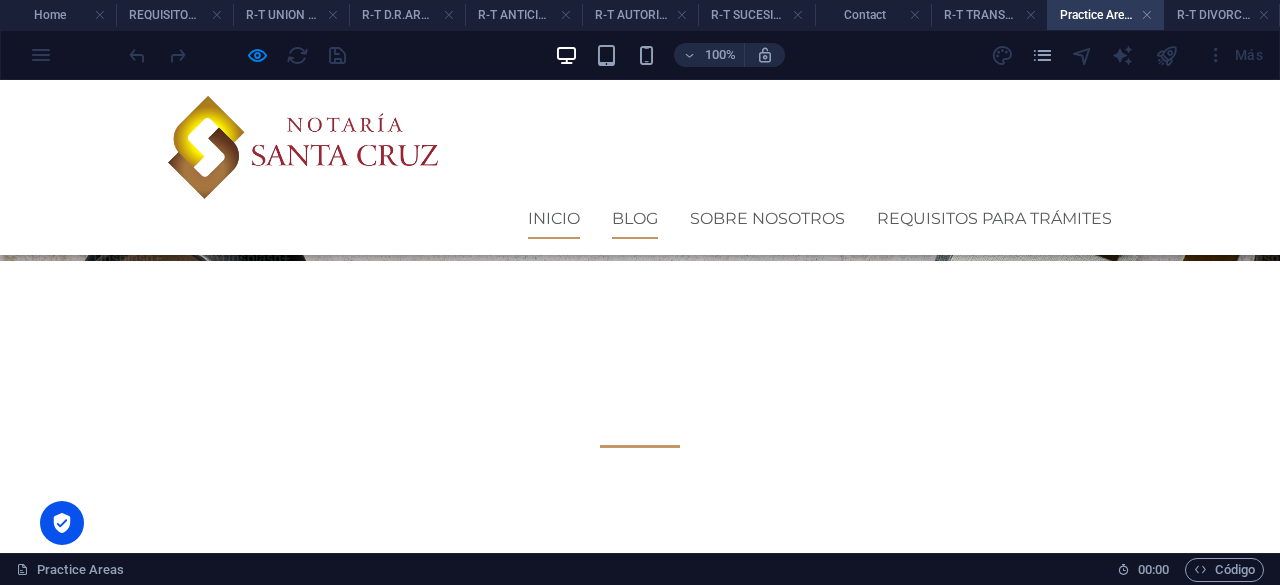 click on "Inicio" at bounding box center [554, 219] 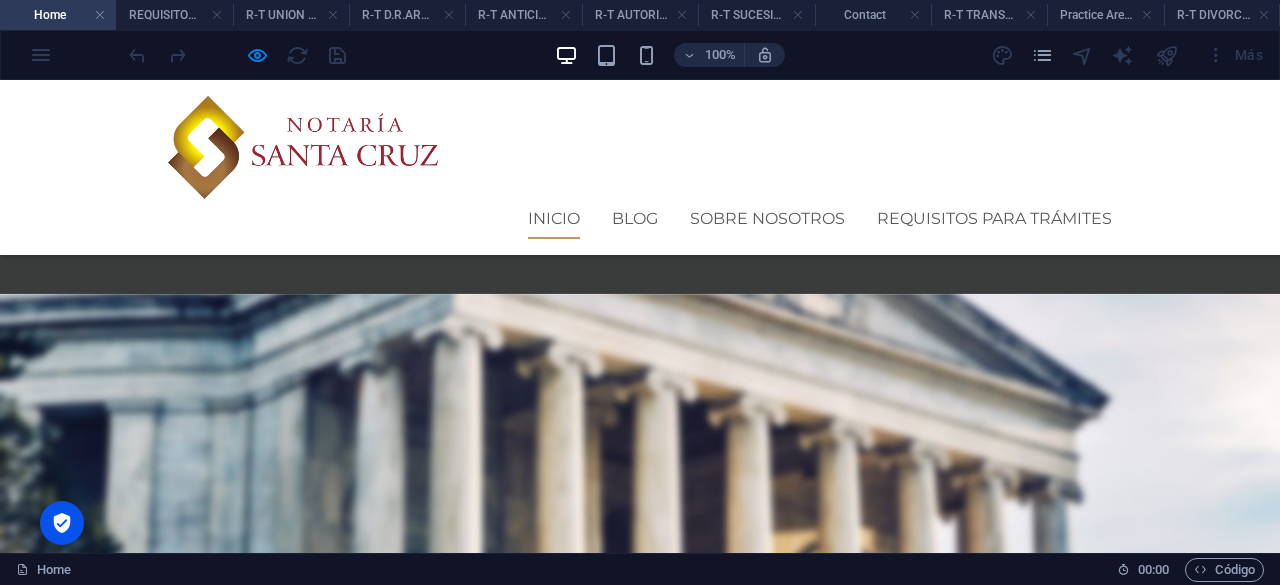 click on "Inicio" at bounding box center (554, 219) 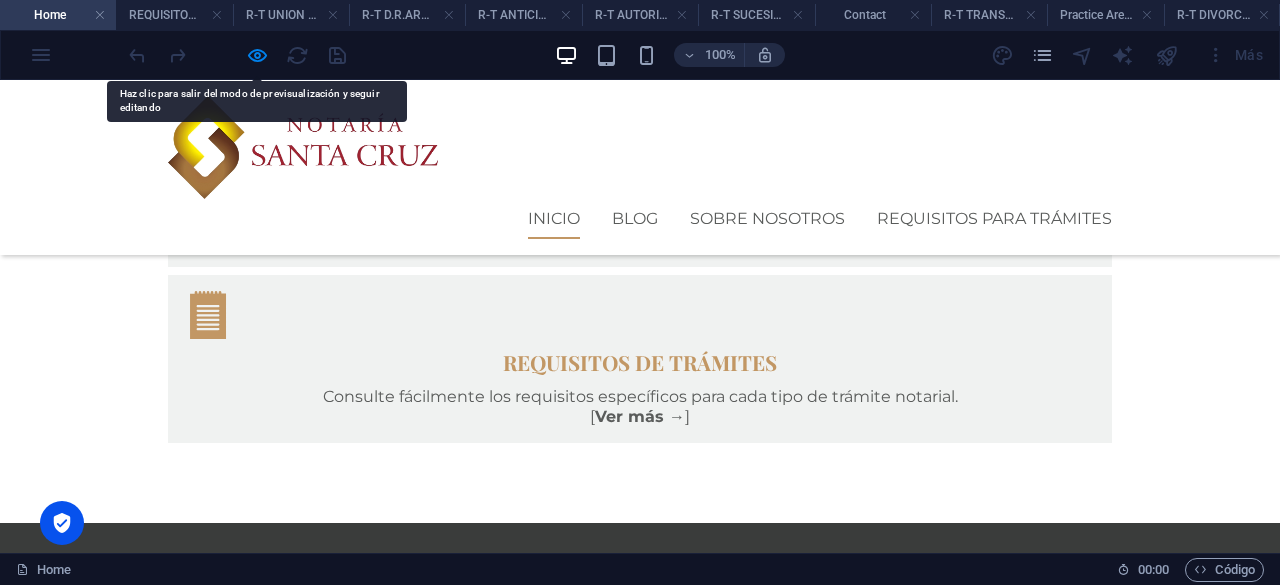click on "Inicio" at bounding box center [554, 219] 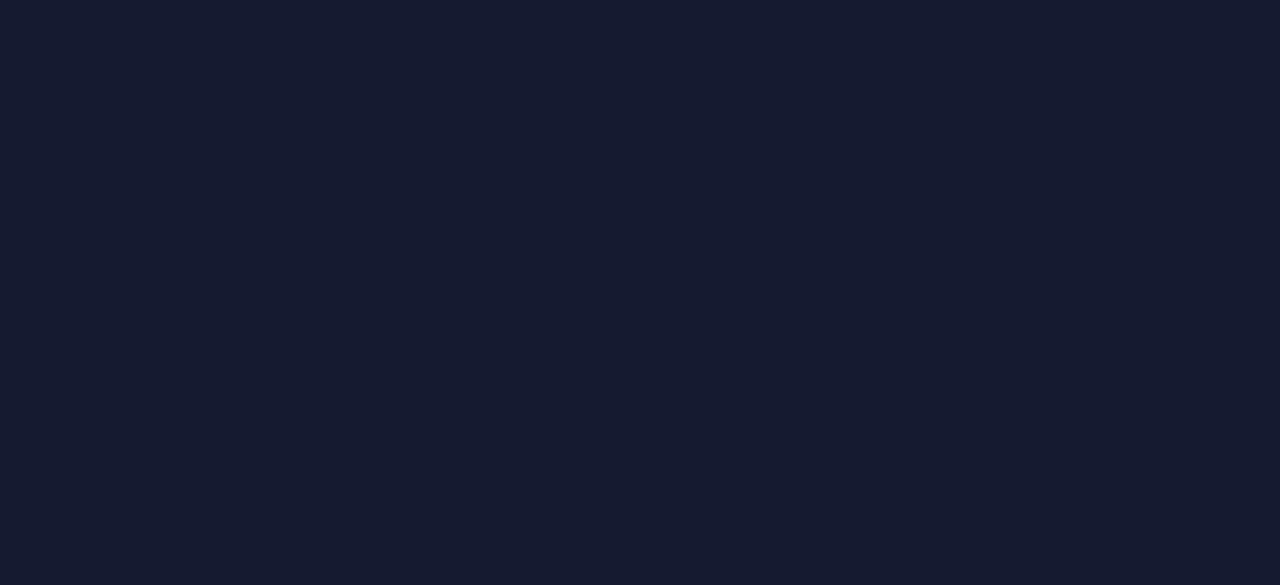 scroll, scrollTop: 0, scrollLeft: 0, axis: both 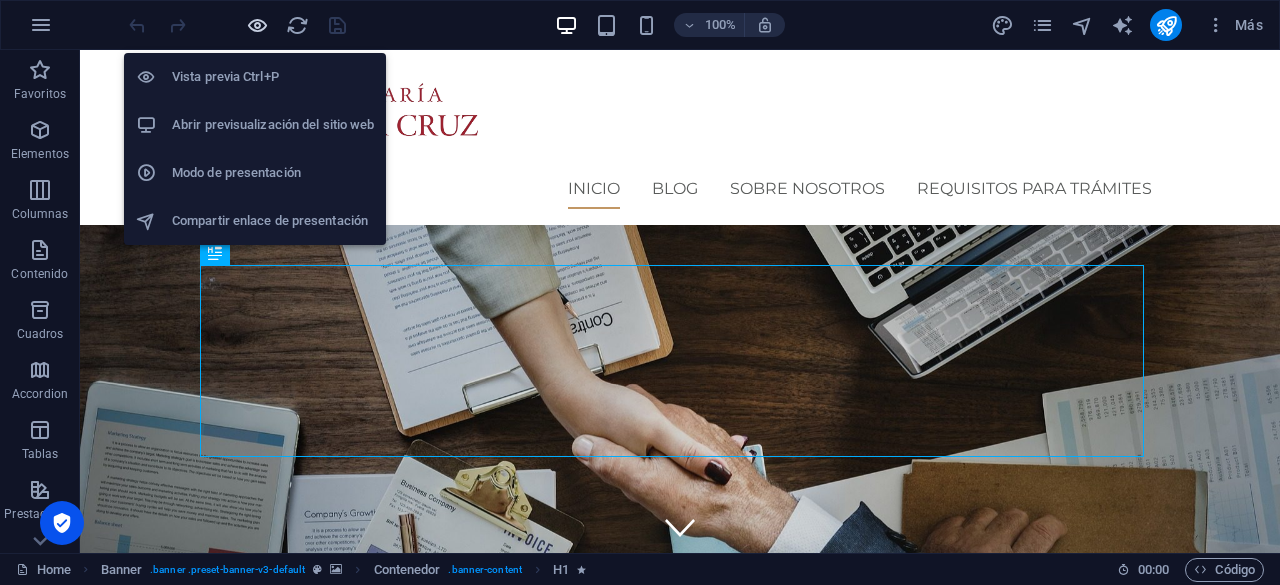 click at bounding box center [257, 25] 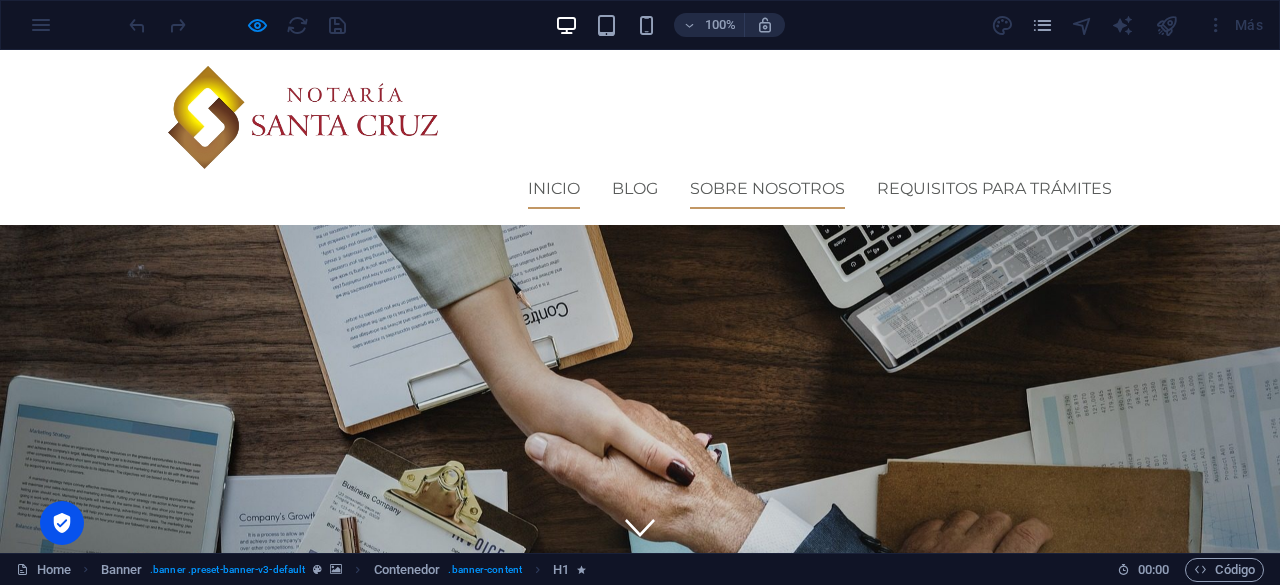 click on "Sobre Nosotros" at bounding box center (767, 189) 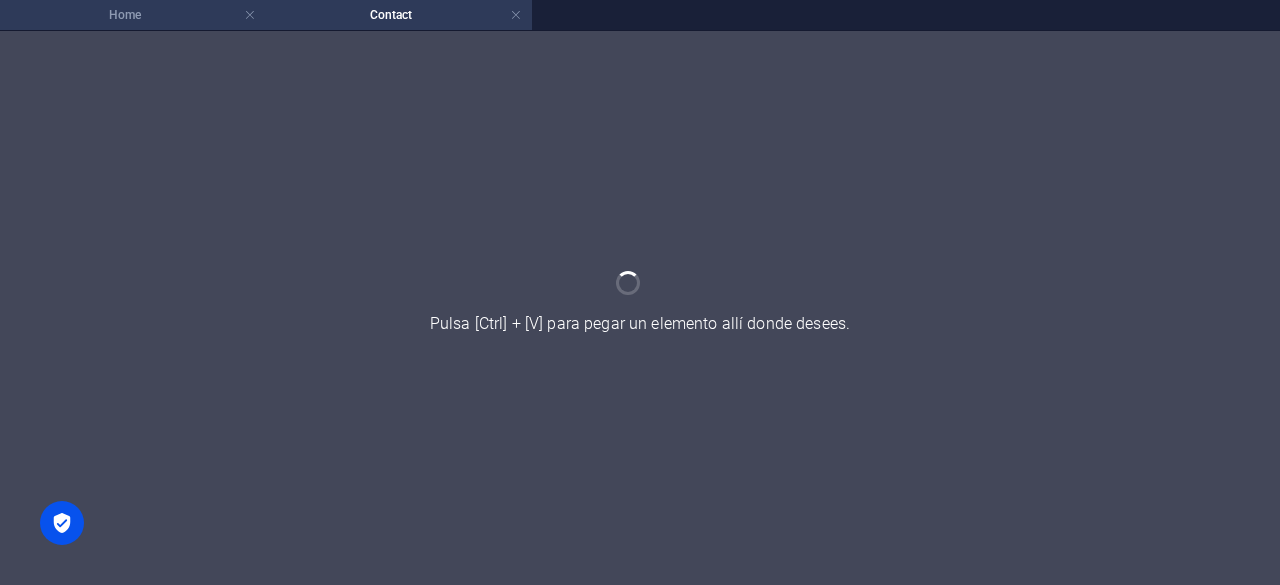 click on "Home" at bounding box center [133, 15] 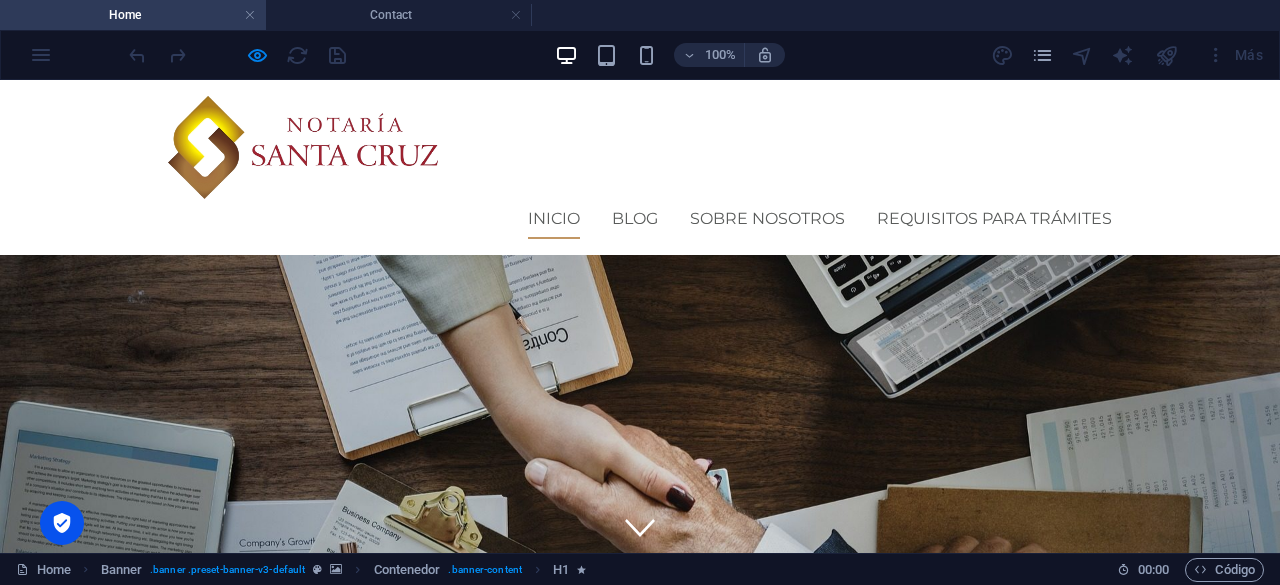 scroll, scrollTop: 0, scrollLeft: 0, axis: both 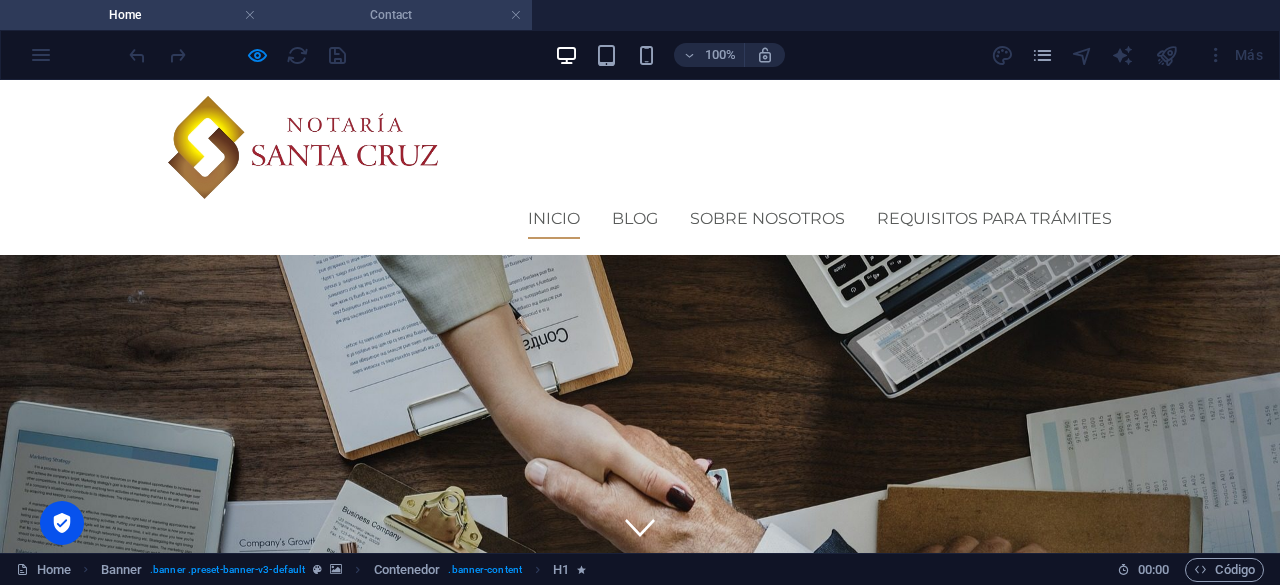 click on "Contact" at bounding box center (399, 15) 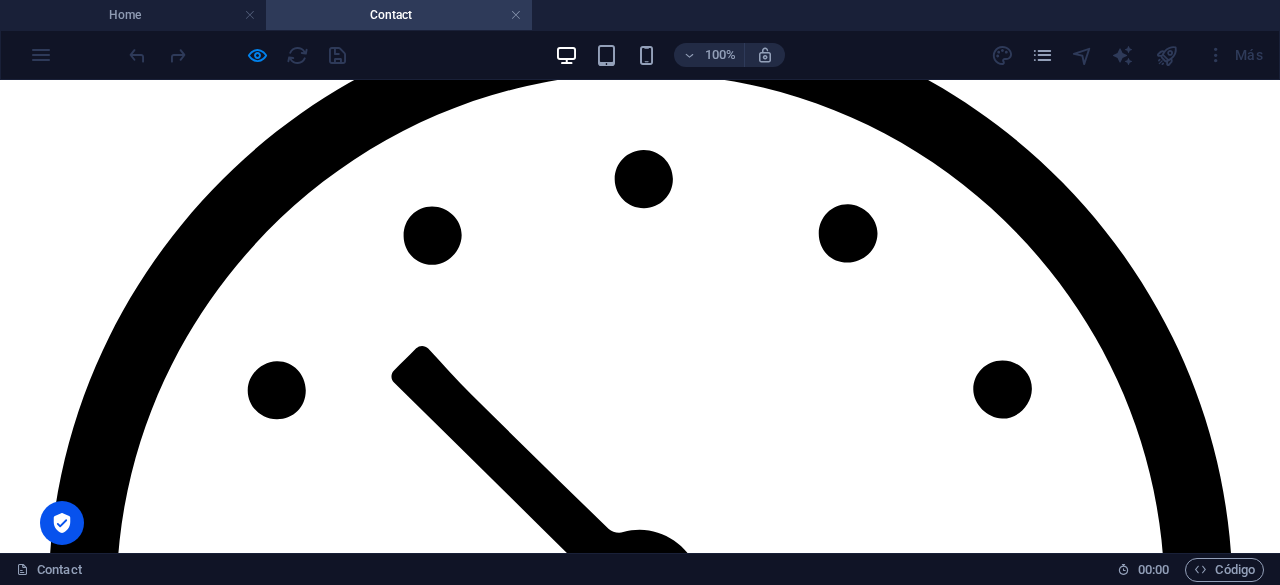 scroll, scrollTop: 1705, scrollLeft: 0, axis: vertical 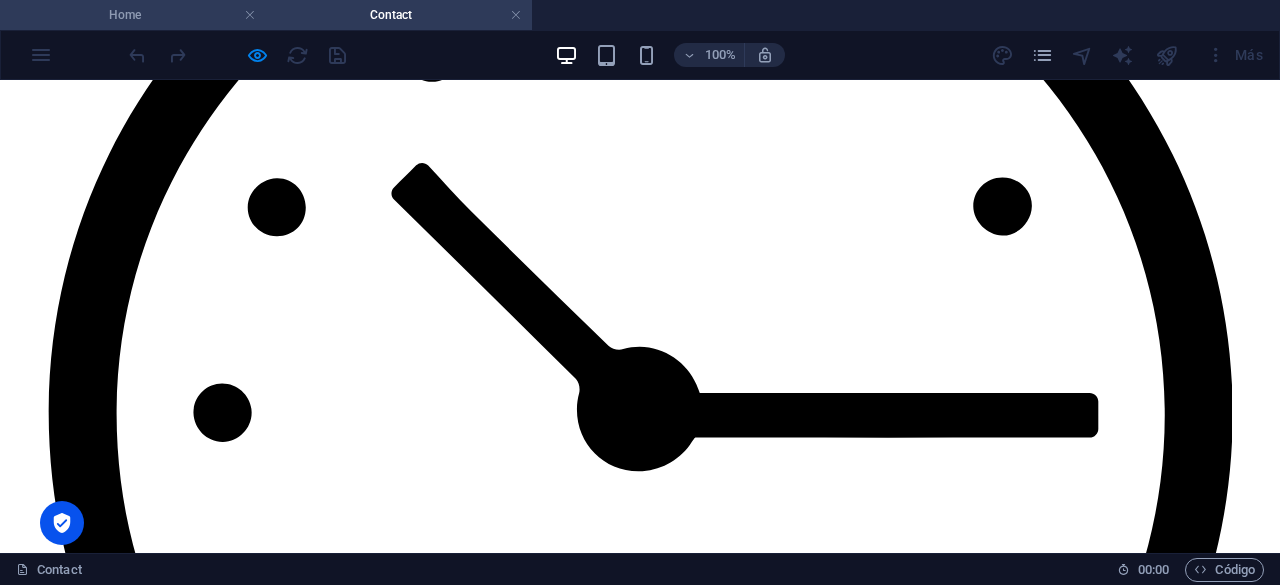 click on "Home" at bounding box center (133, 15) 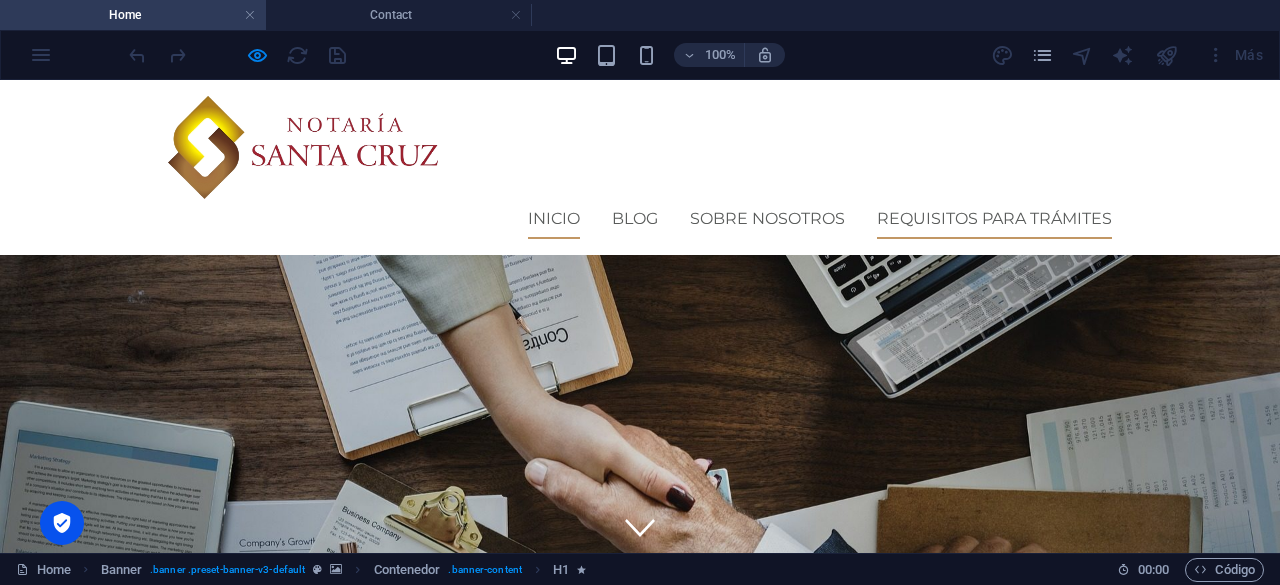 click on "REQUISITOS PARA TRÁMITES" at bounding box center (994, 219) 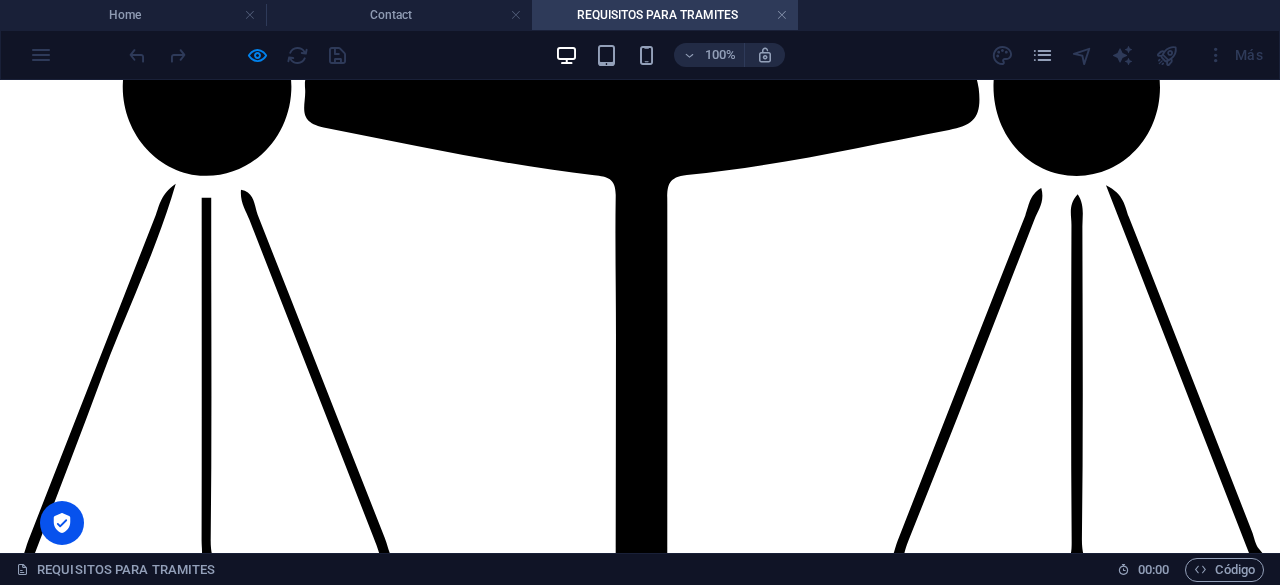 scroll, scrollTop: 1154, scrollLeft: 0, axis: vertical 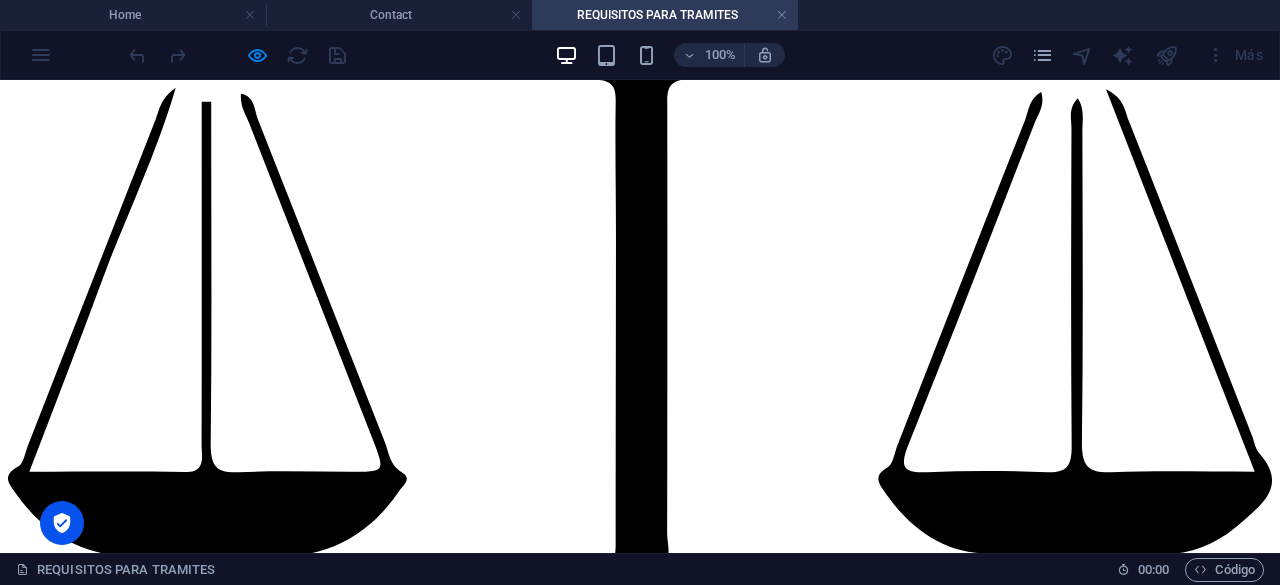 click on "TRANSFERENCIA VEHICULAR" at bounding box center (640, 12756) 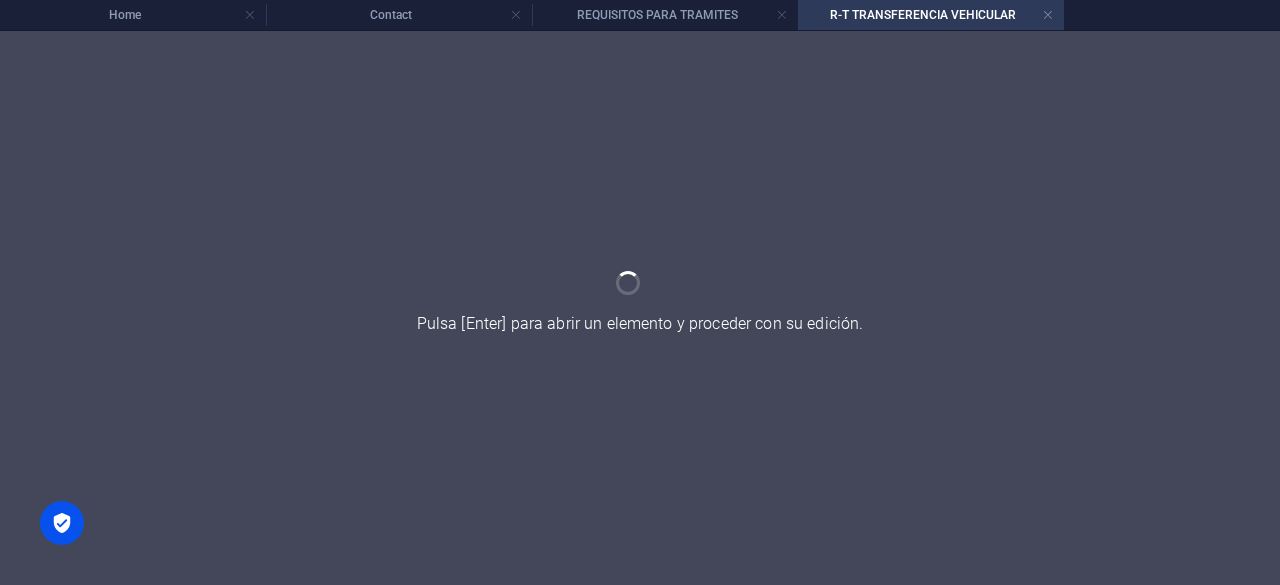 scroll, scrollTop: 0, scrollLeft: 0, axis: both 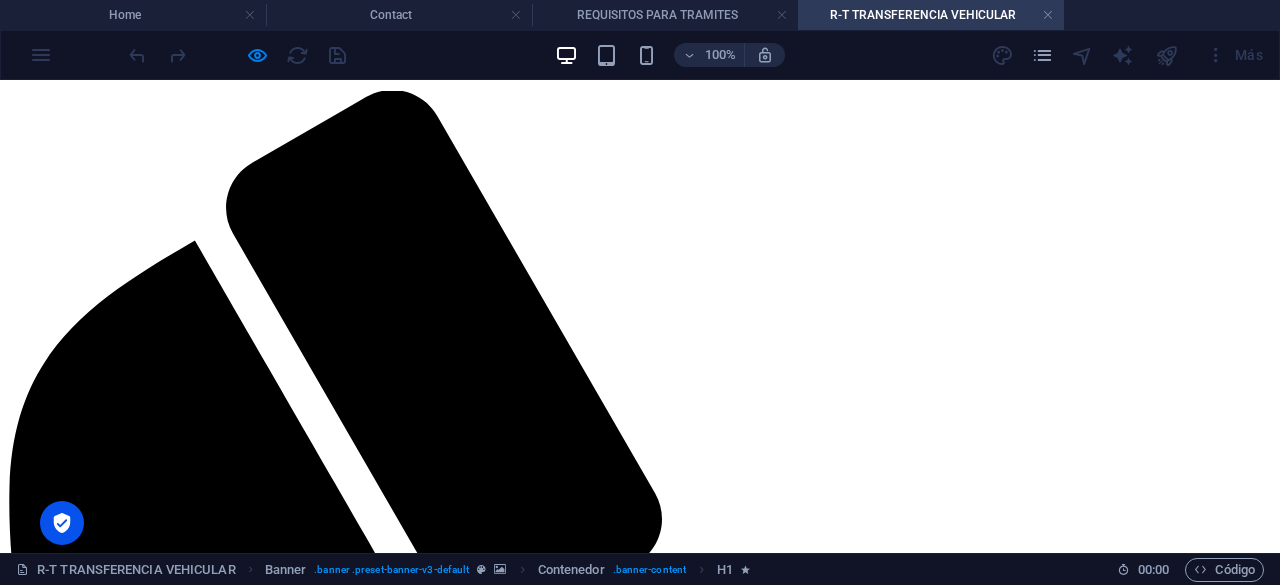 click at bounding box center [640, 3446] 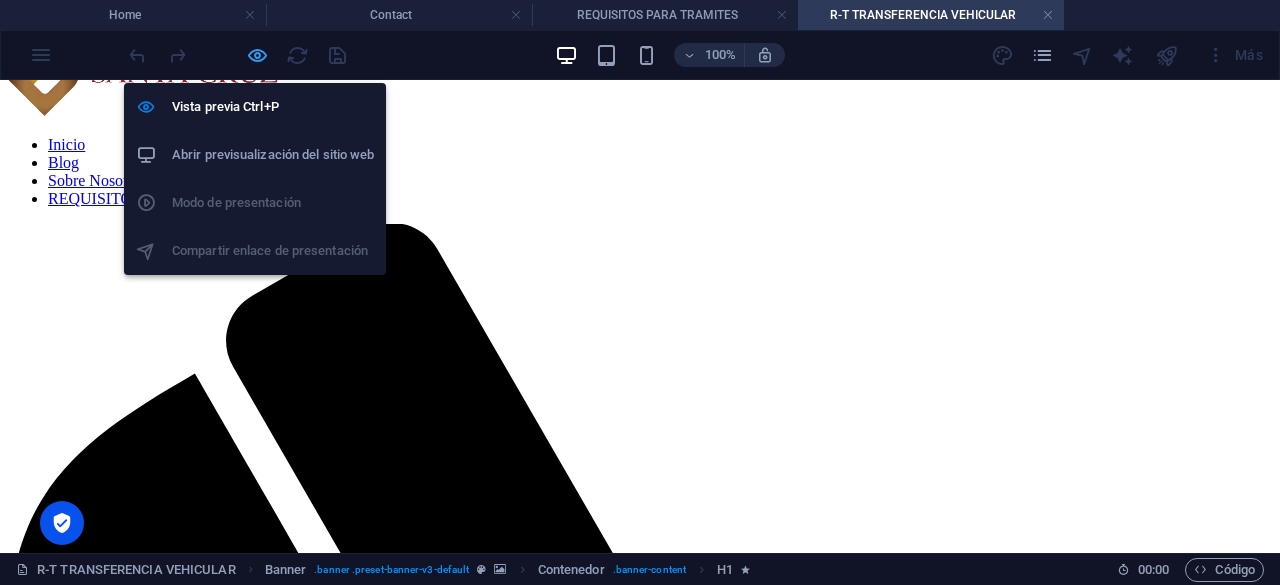 click at bounding box center [257, 55] 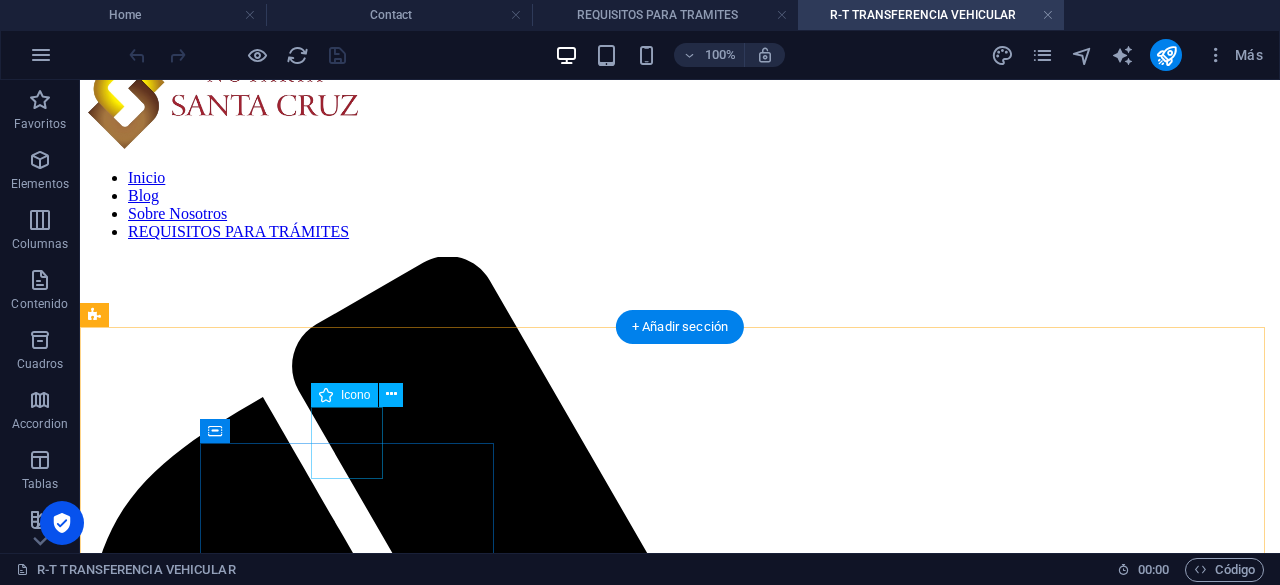 scroll, scrollTop: 193, scrollLeft: 0, axis: vertical 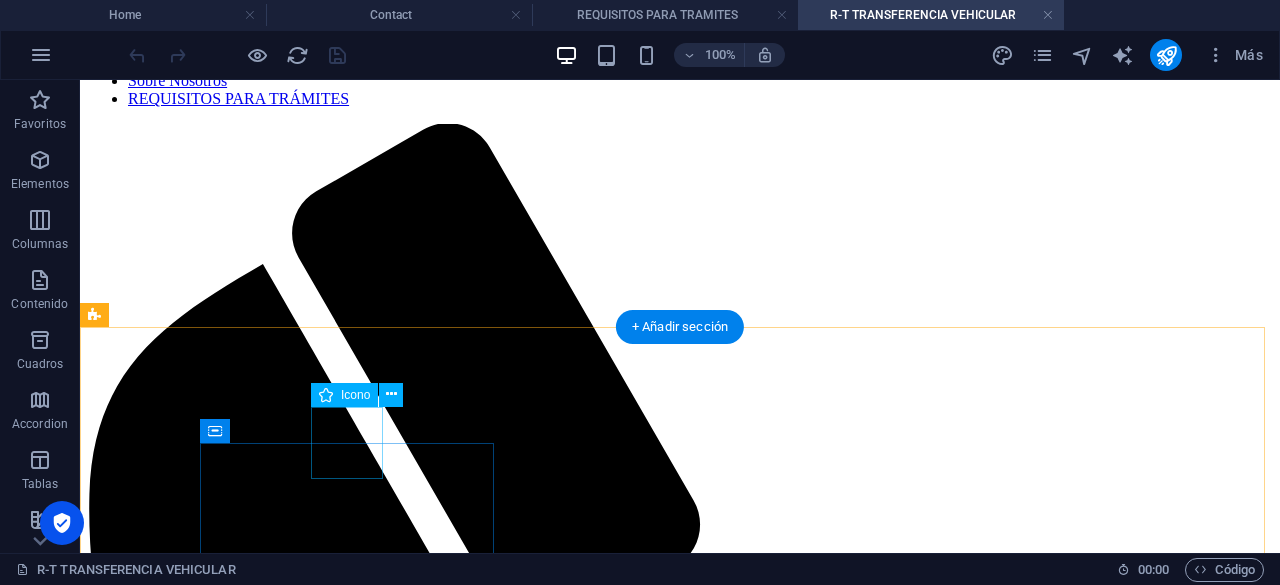 click at bounding box center [680, 3293] 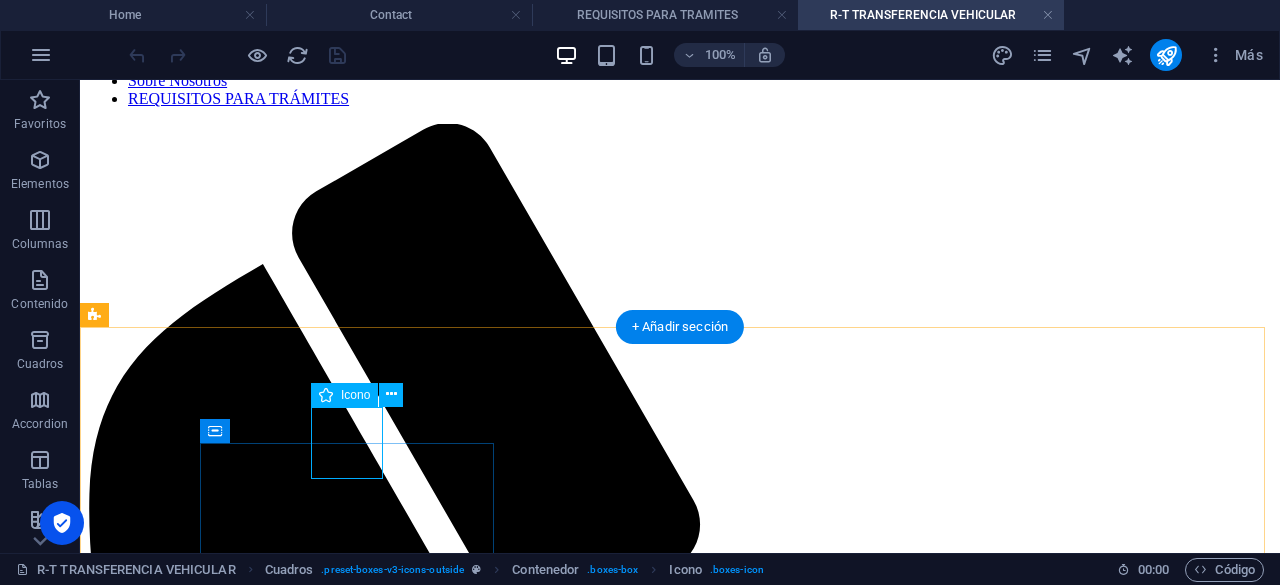 click at bounding box center (680, 3293) 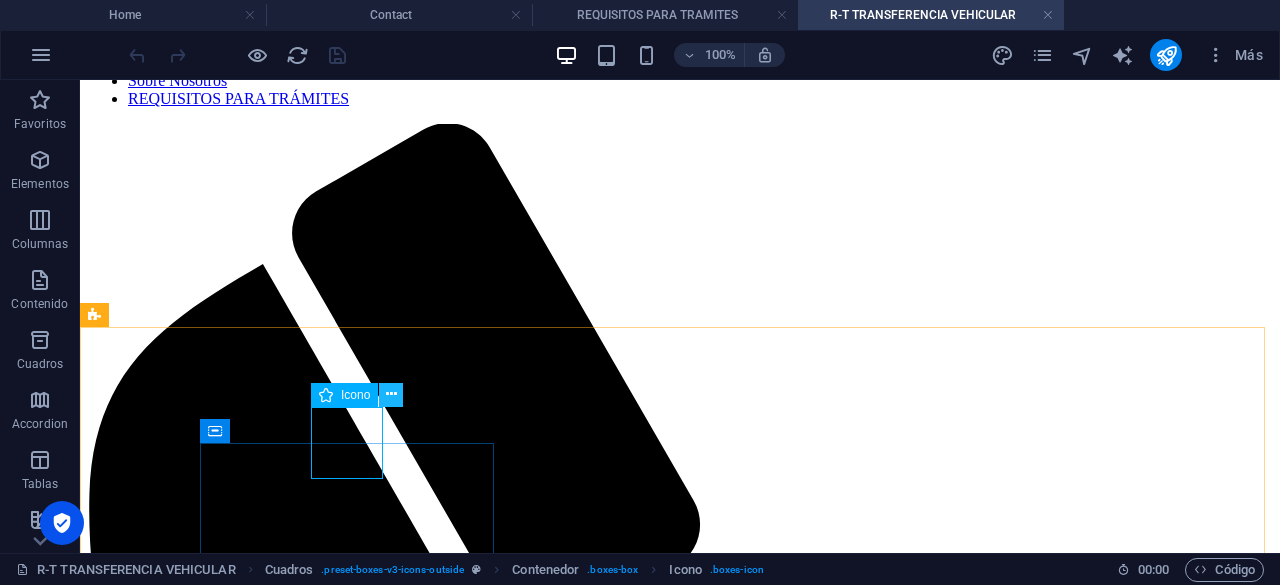 click at bounding box center (391, 394) 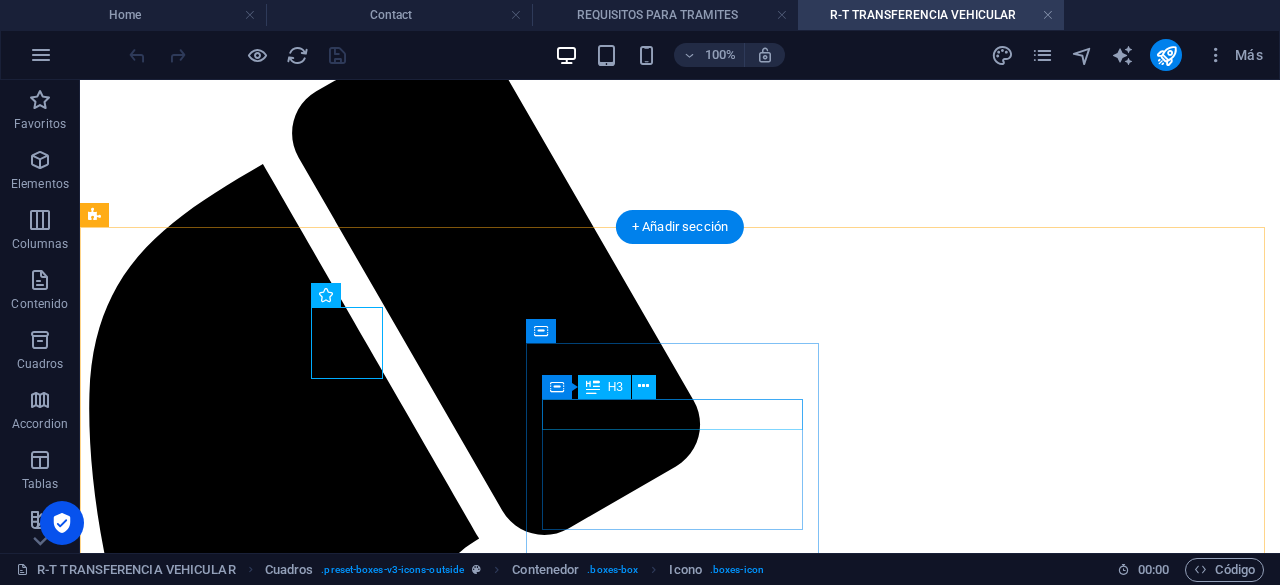 scroll, scrollTop: 393, scrollLeft: 0, axis: vertical 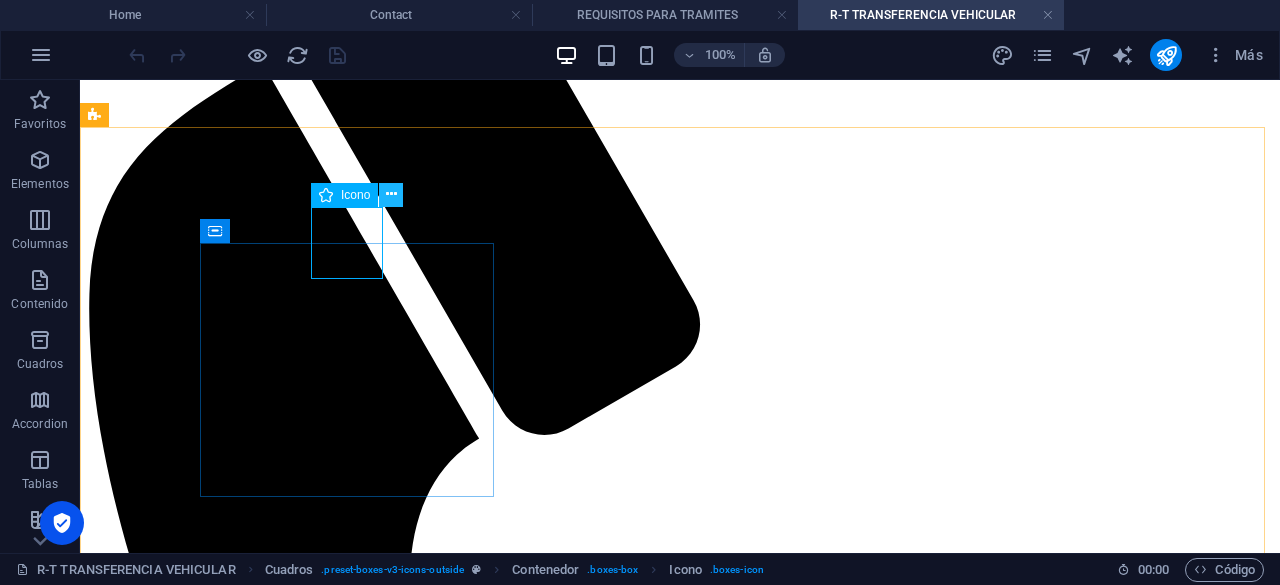 click at bounding box center (391, 195) 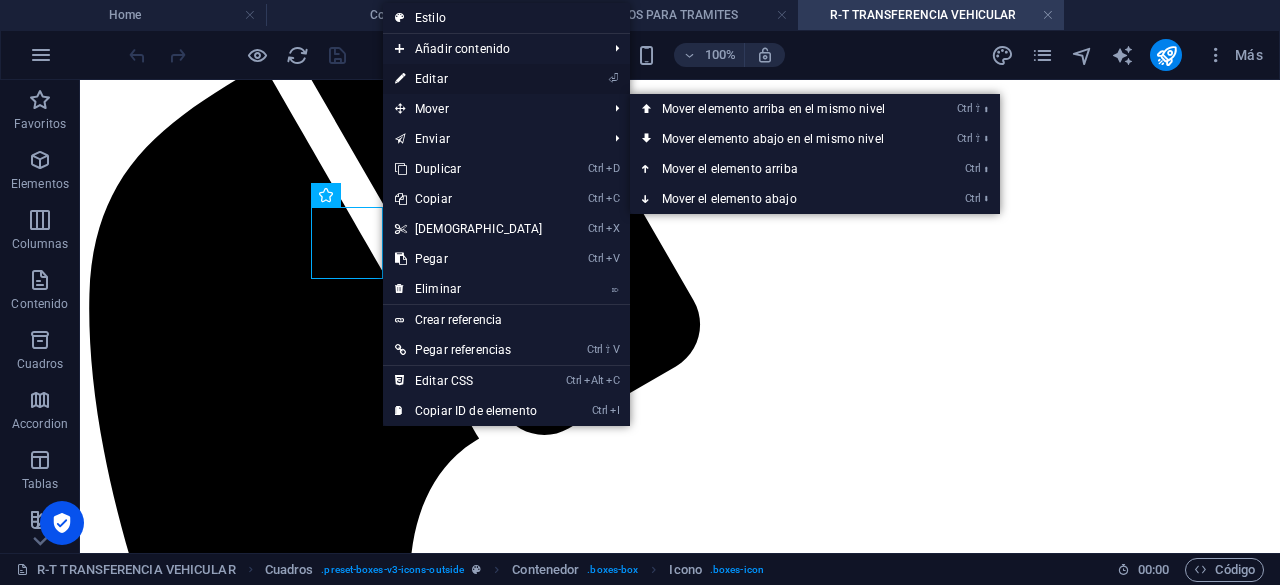 click on "⏎  Editar" at bounding box center [469, 79] 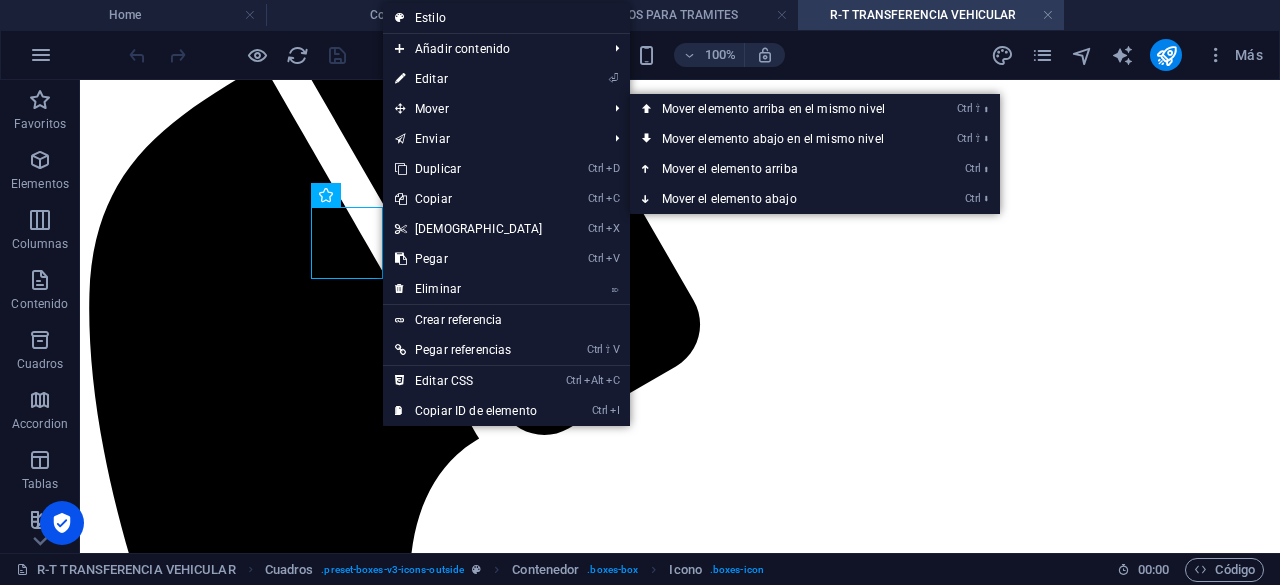 select on "xMidYMid" 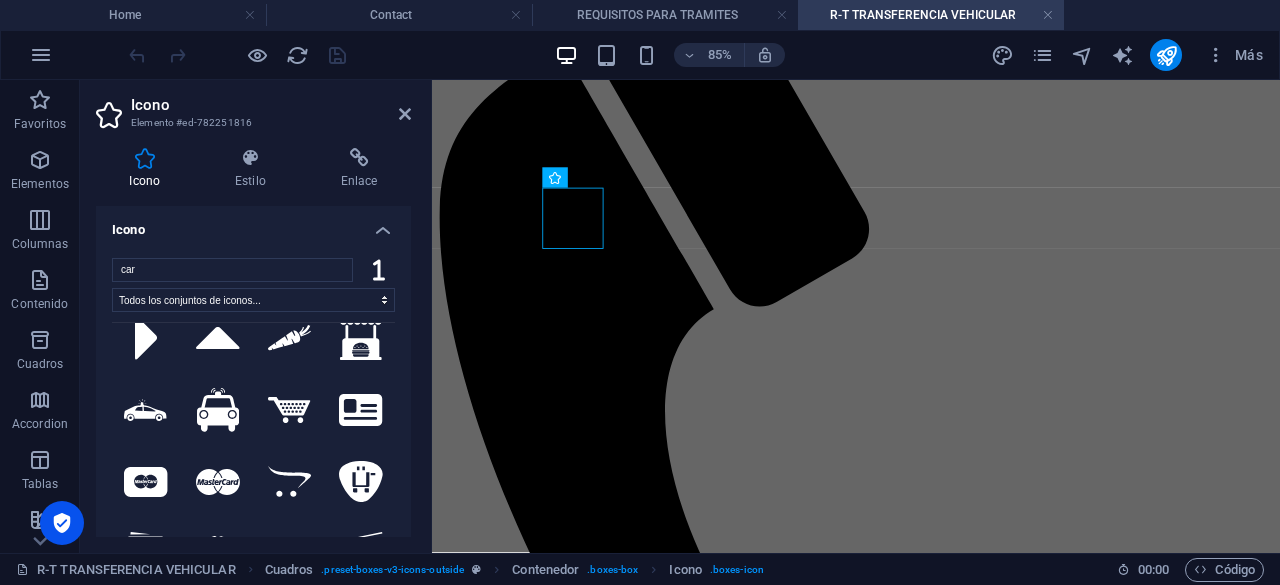 scroll, scrollTop: 33, scrollLeft: 0, axis: vertical 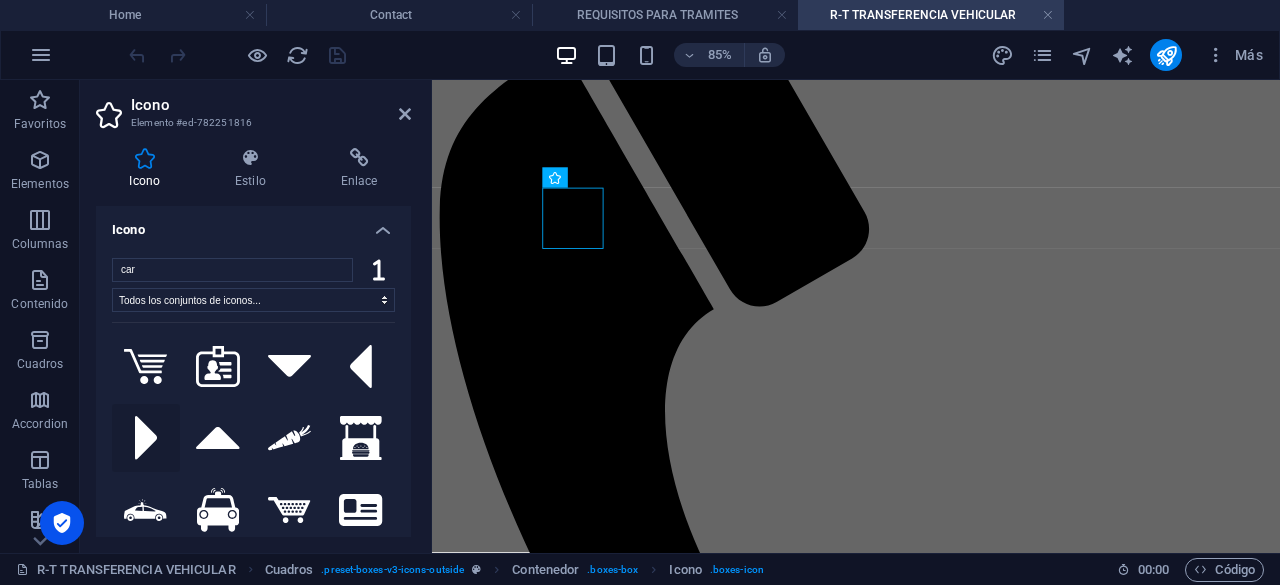 click at bounding box center [146, 438] 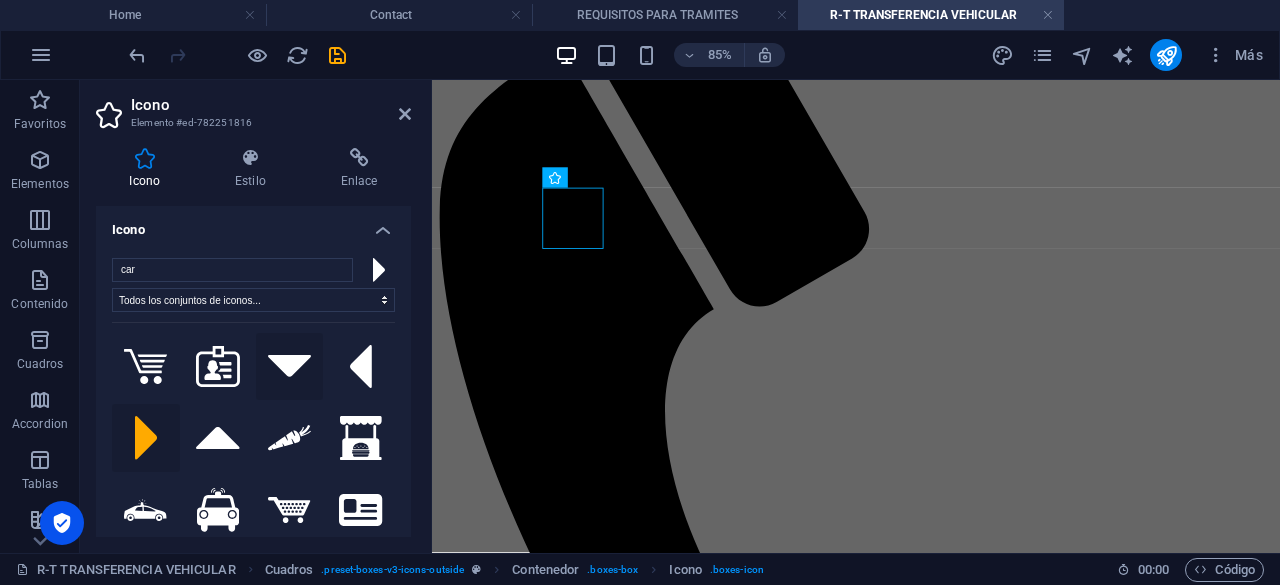 click 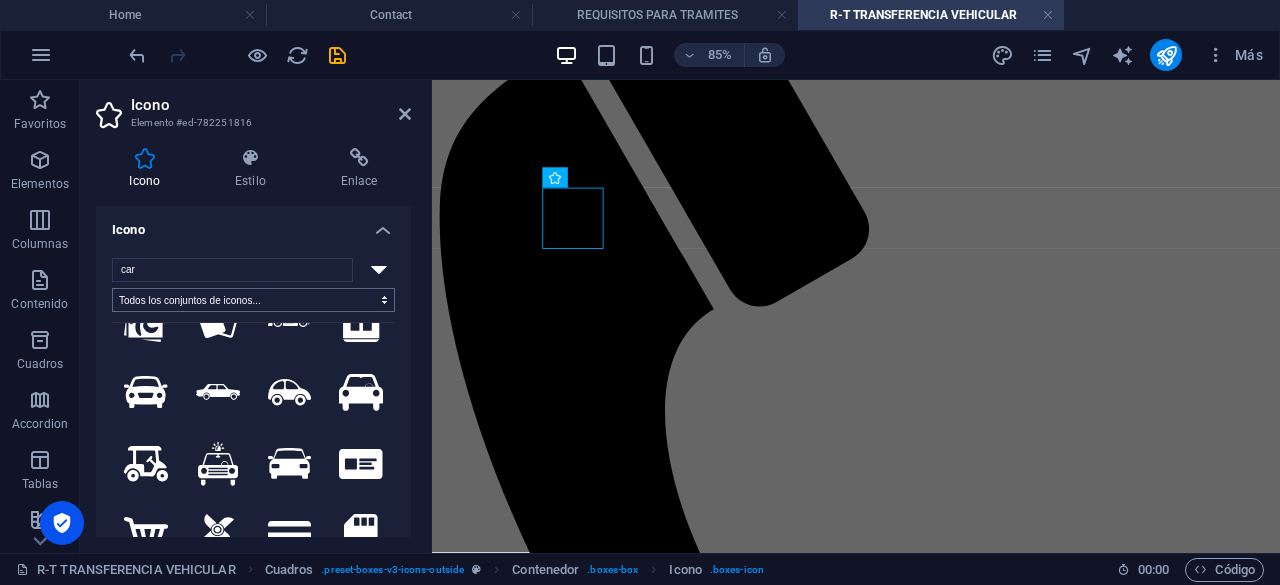 scroll, scrollTop: 133, scrollLeft: 0, axis: vertical 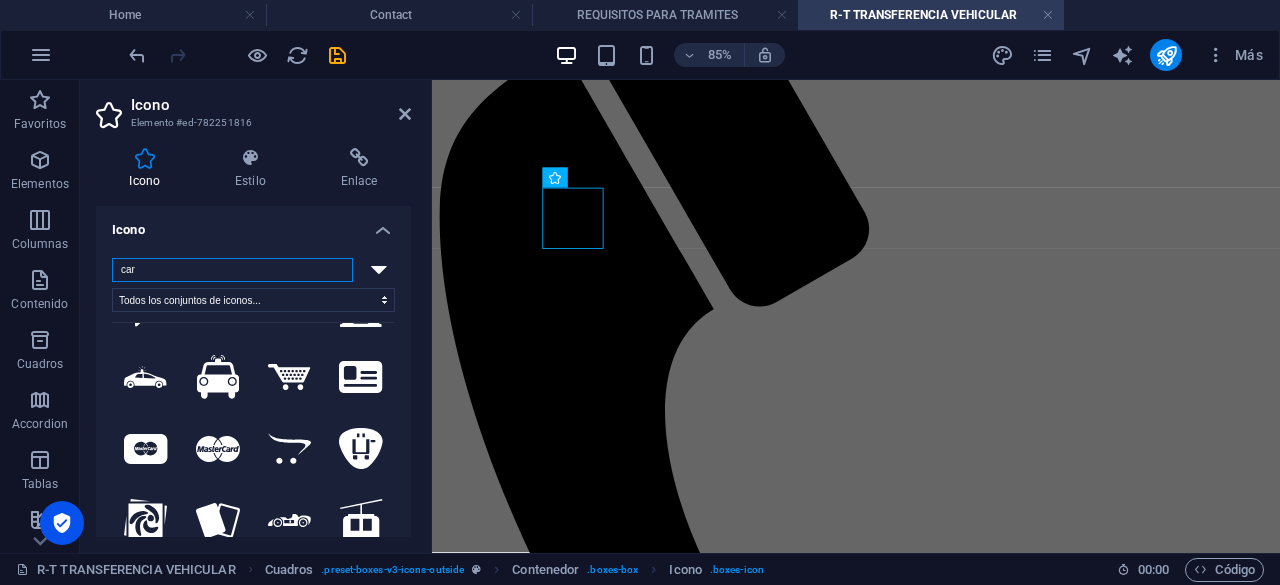 click on "car" at bounding box center (232, 270) 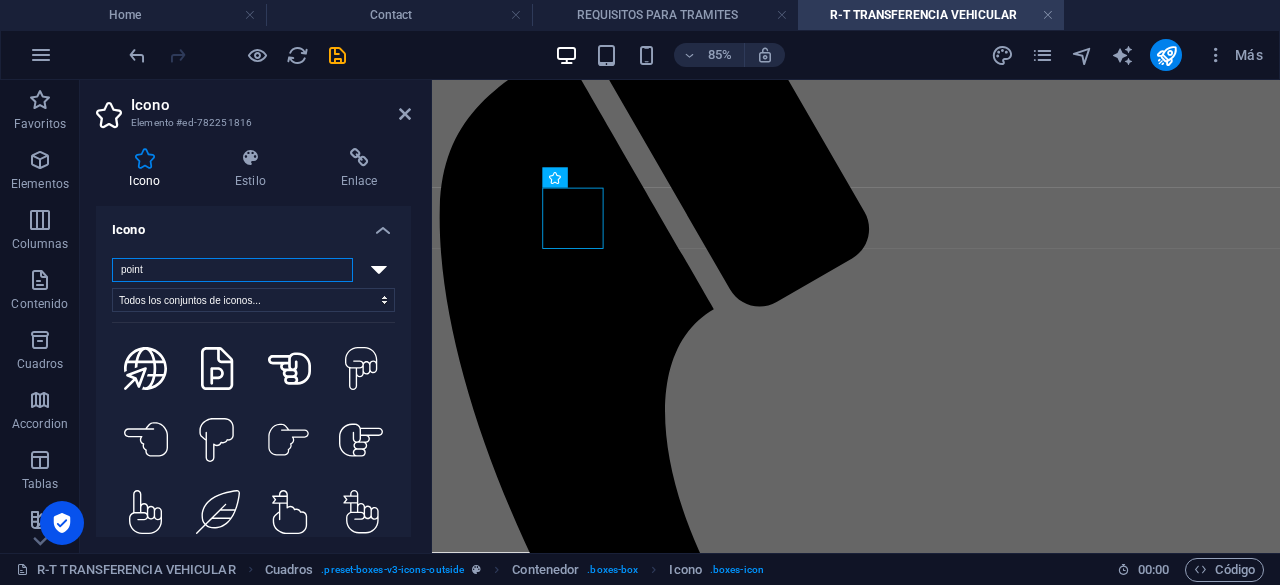 scroll, scrollTop: 1700, scrollLeft: 0, axis: vertical 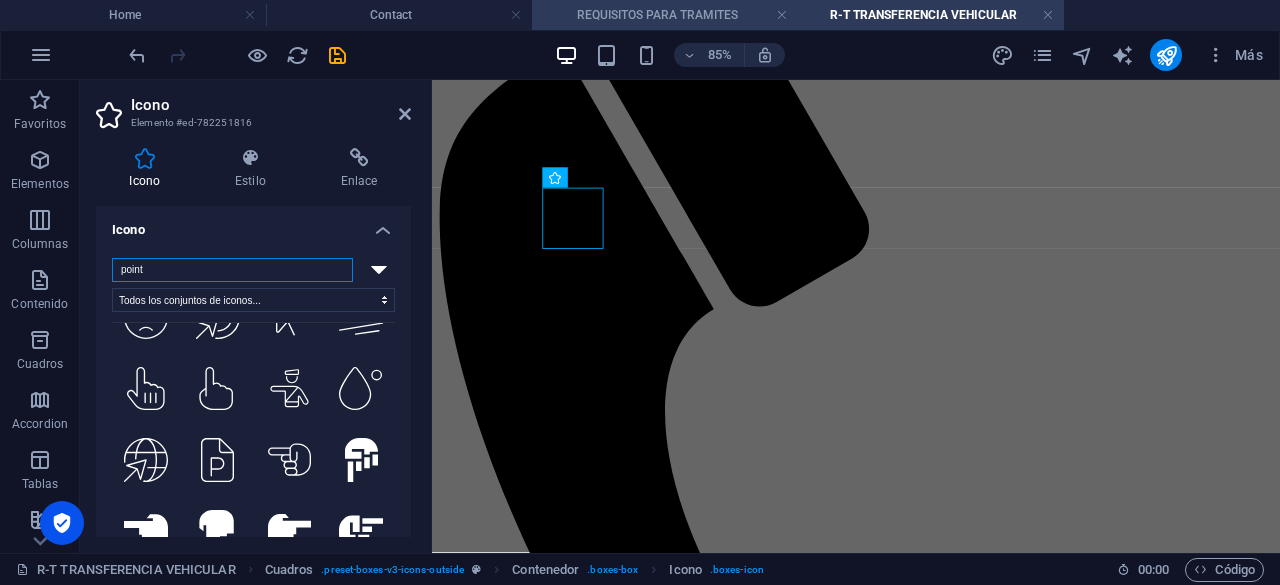 type on "point" 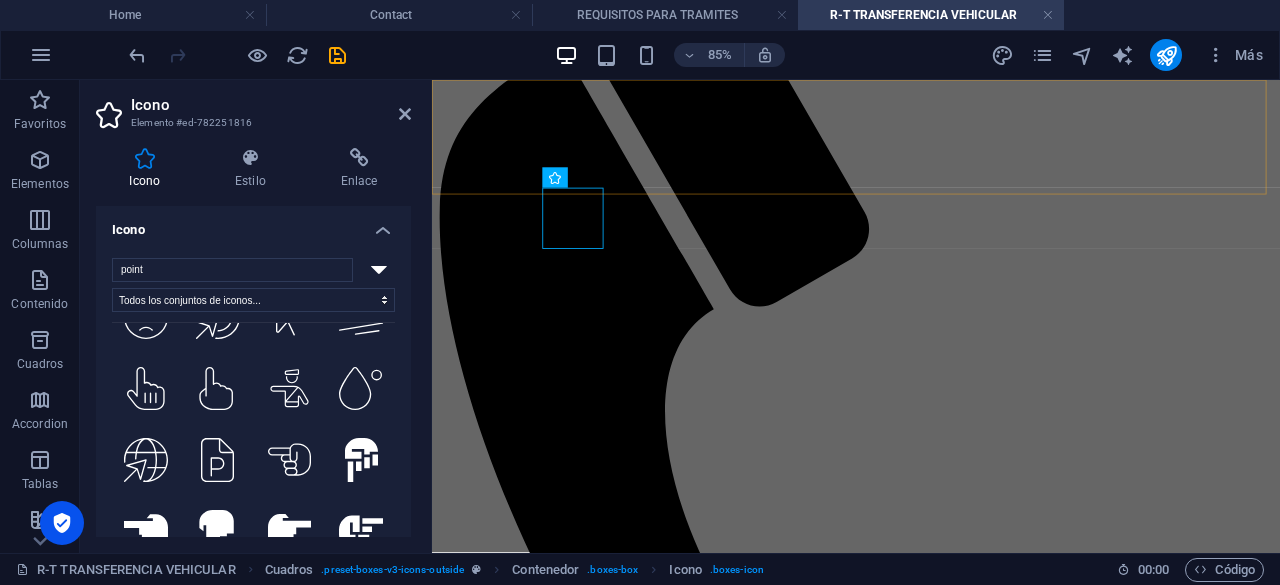 click on "Inicio Blog Sobre Nosotros REQUISITOS PARA TRÁMITES" at bounding box center [931, 462] 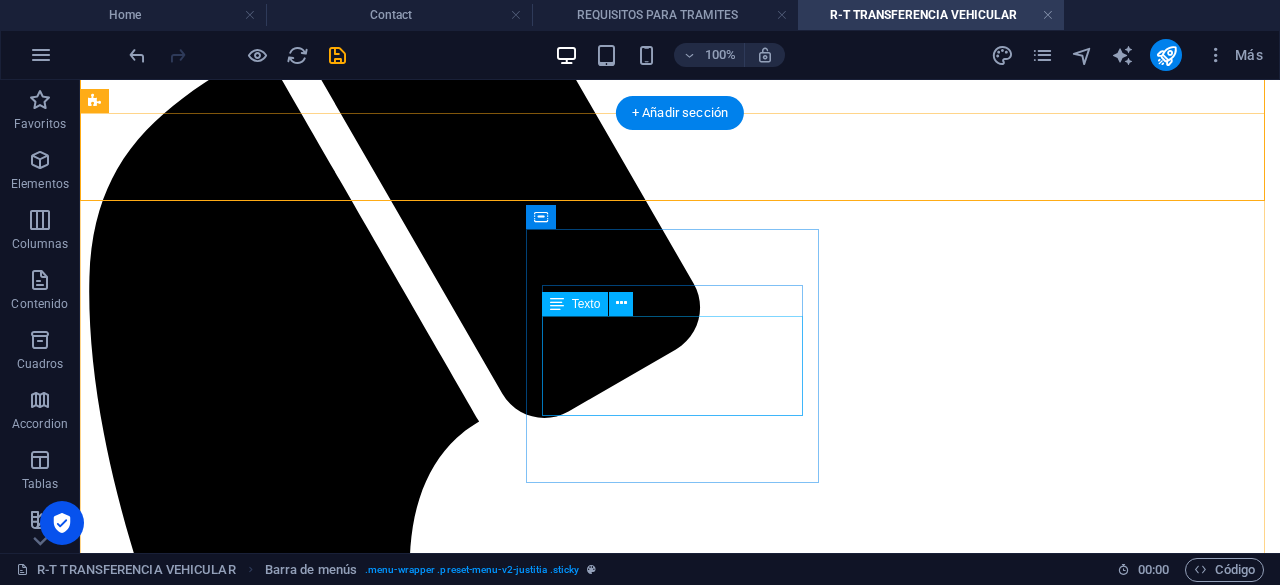 scroll, scrollTop: 411, scrollLeft: 0, axis: vertical 